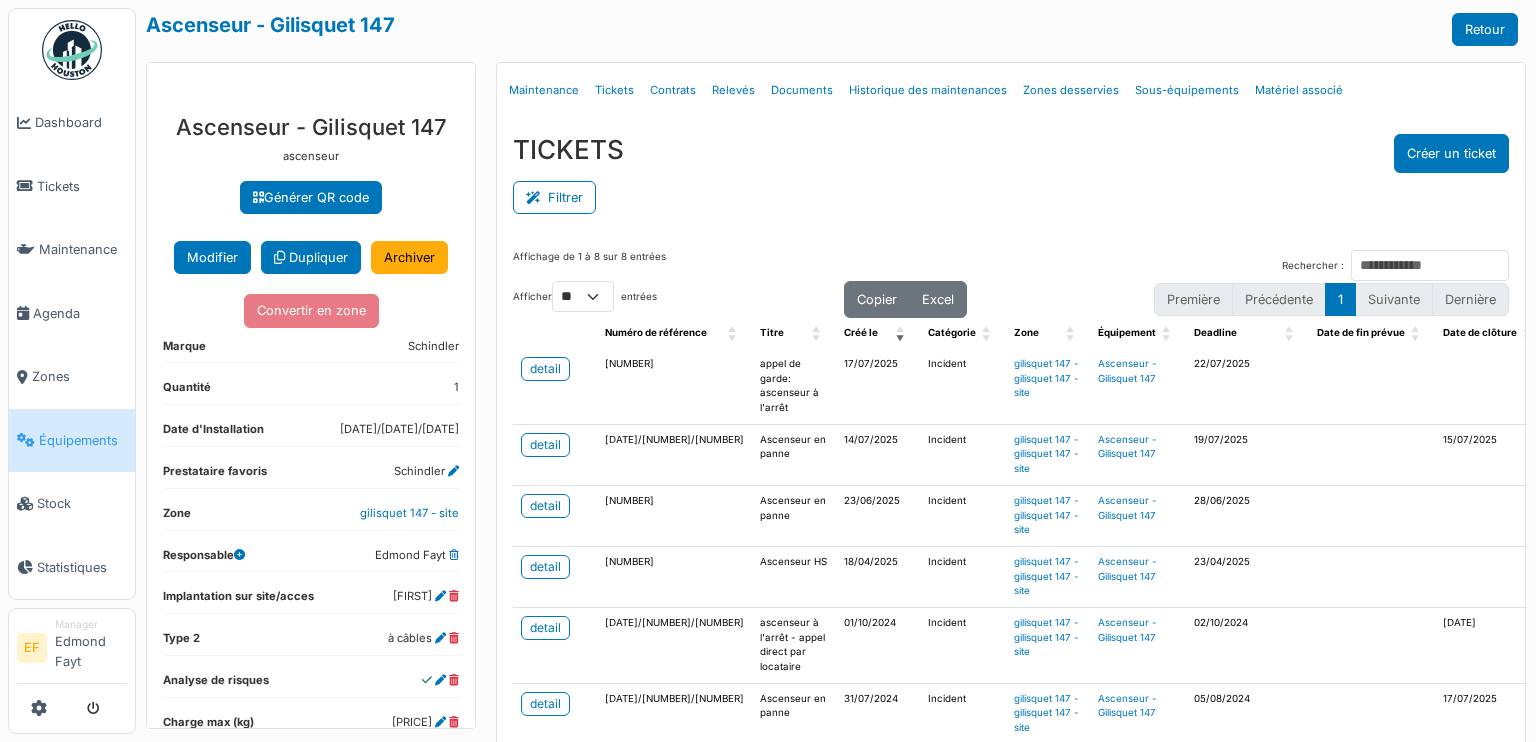 select on "**" 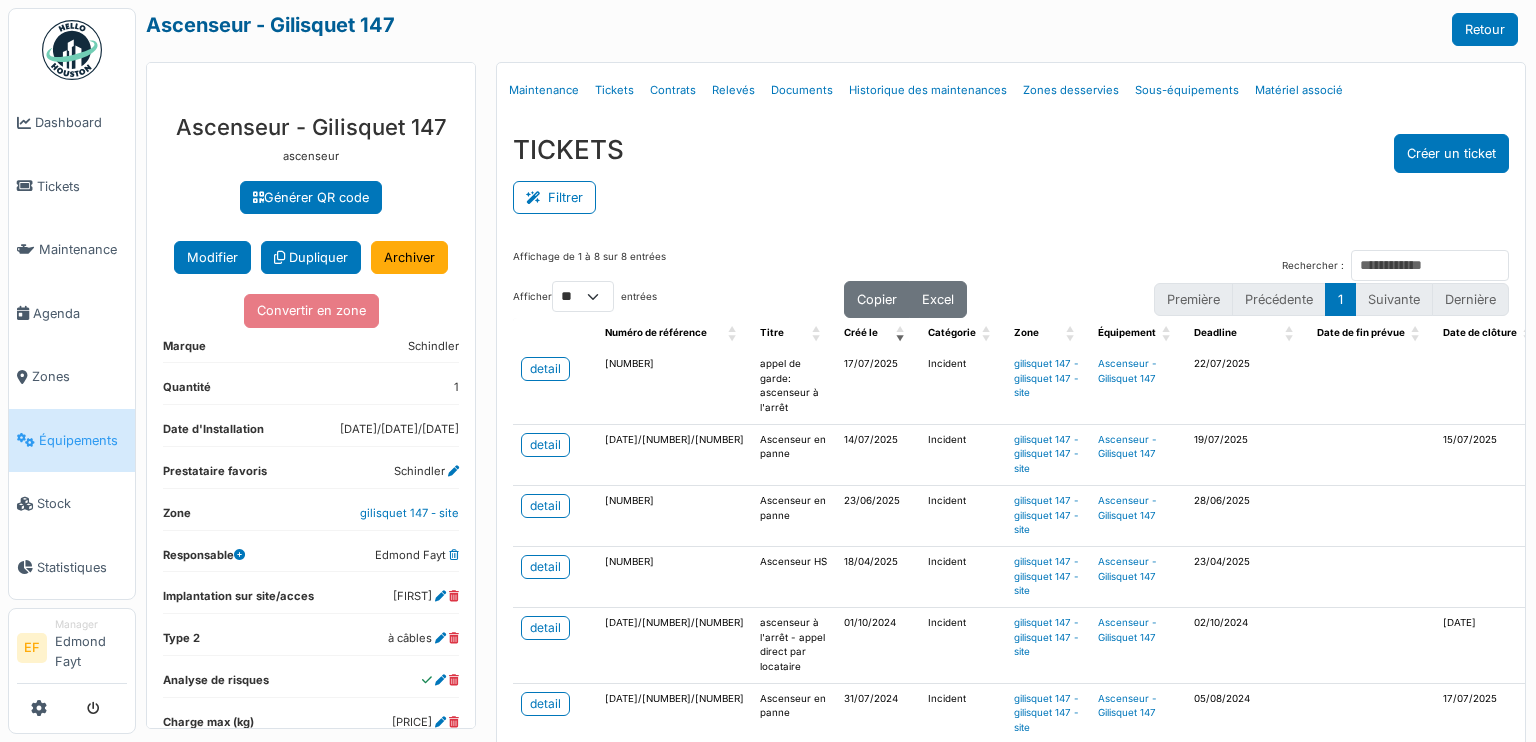 scroll, scrollTop: 0, scrollLeft: 0, axis: both 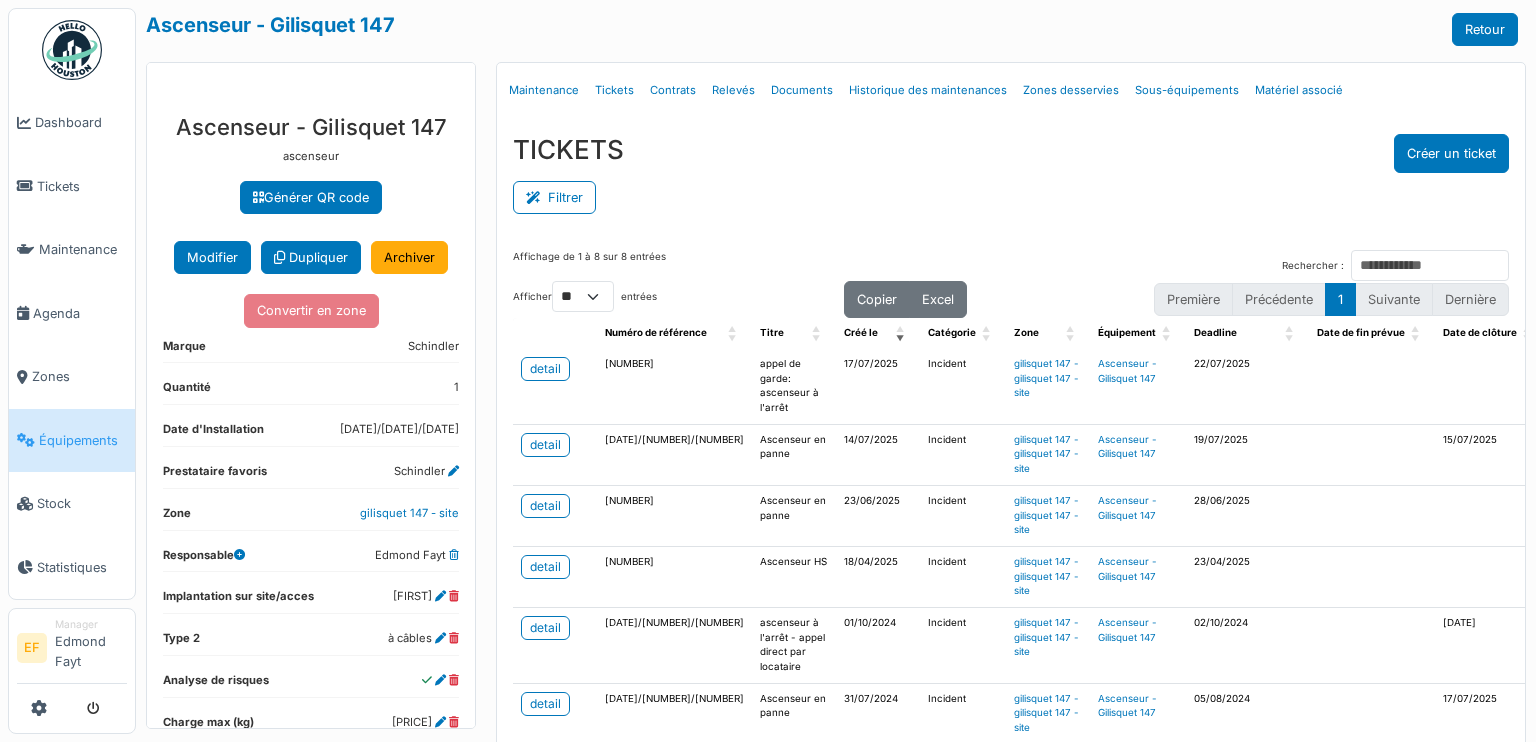 drag, startPoint x: 221, startPoint y: 1, endPoint x: 584, endPoint y: 33, distance: 364.40775 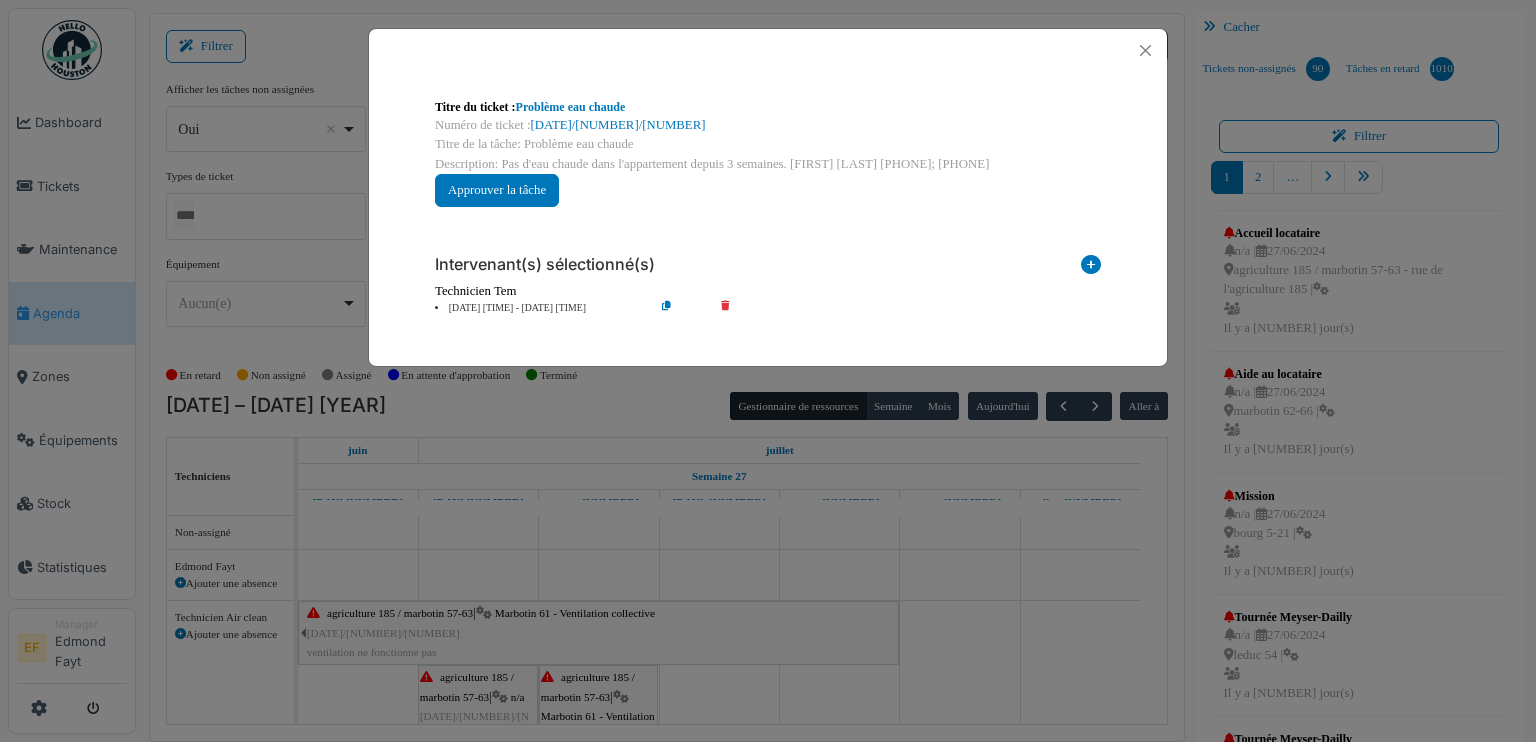 scroll, scrollTop: 0, scrollLeft: 0, axis: both 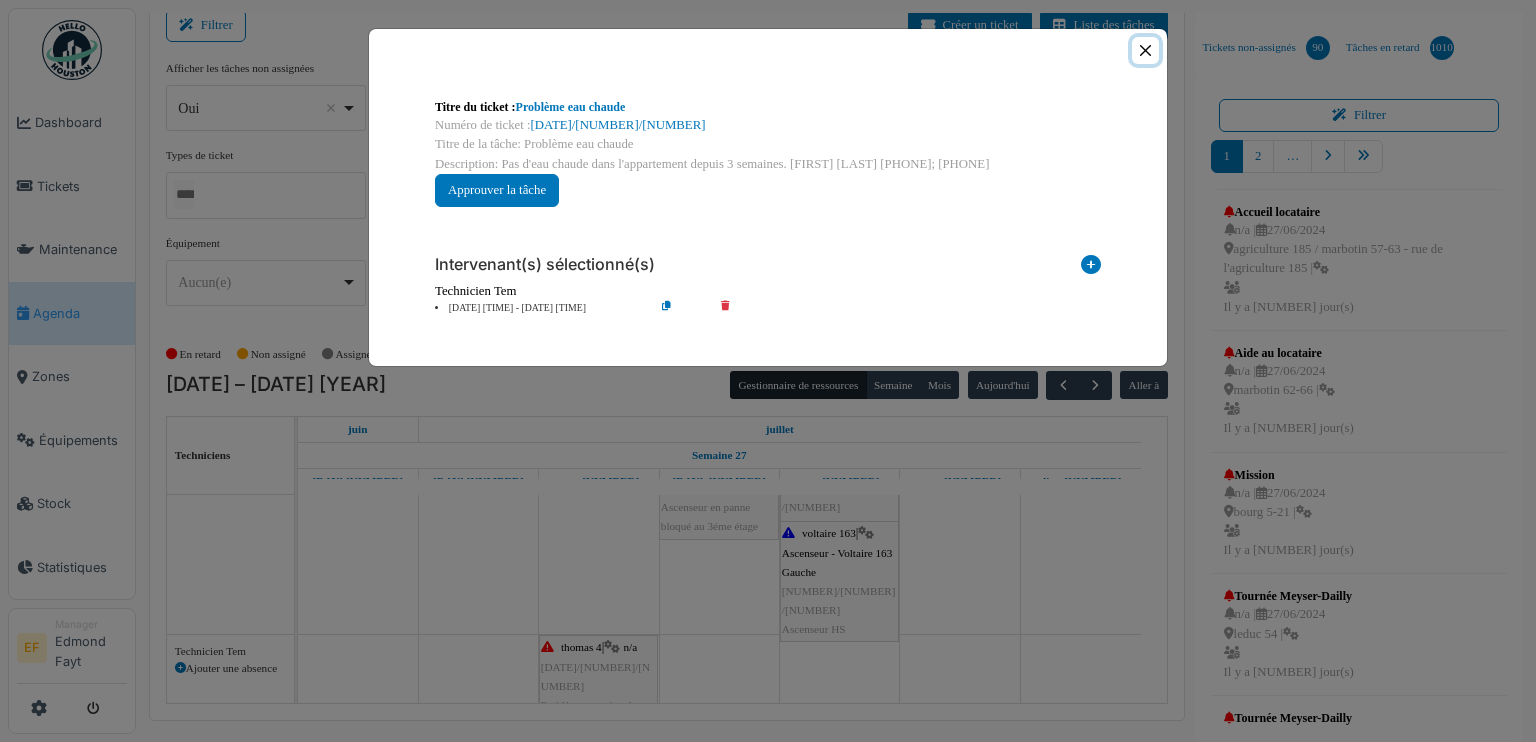 click at bounding box center [1145, 50] 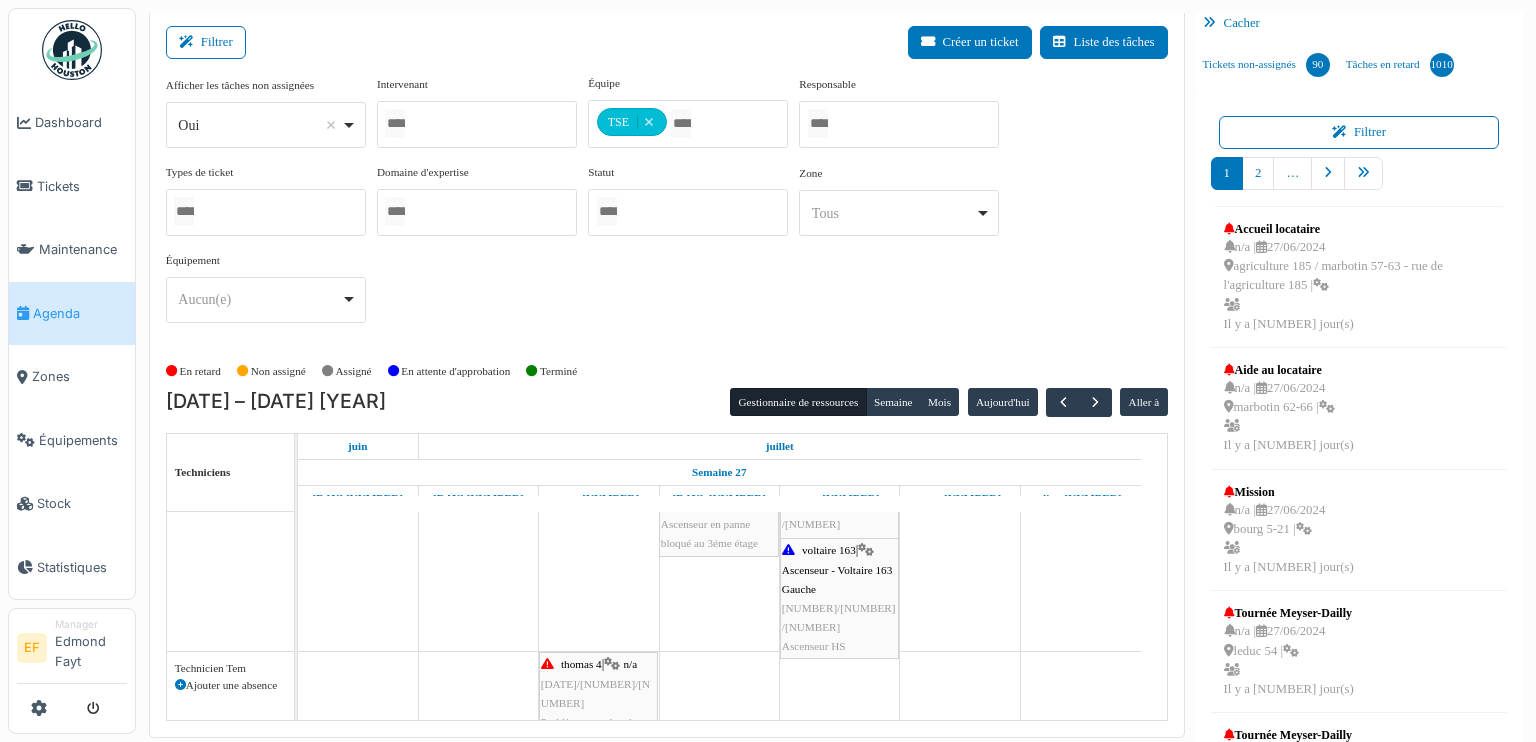 scroll, scrollTop: 0, scrollLeft: 0, axis: both 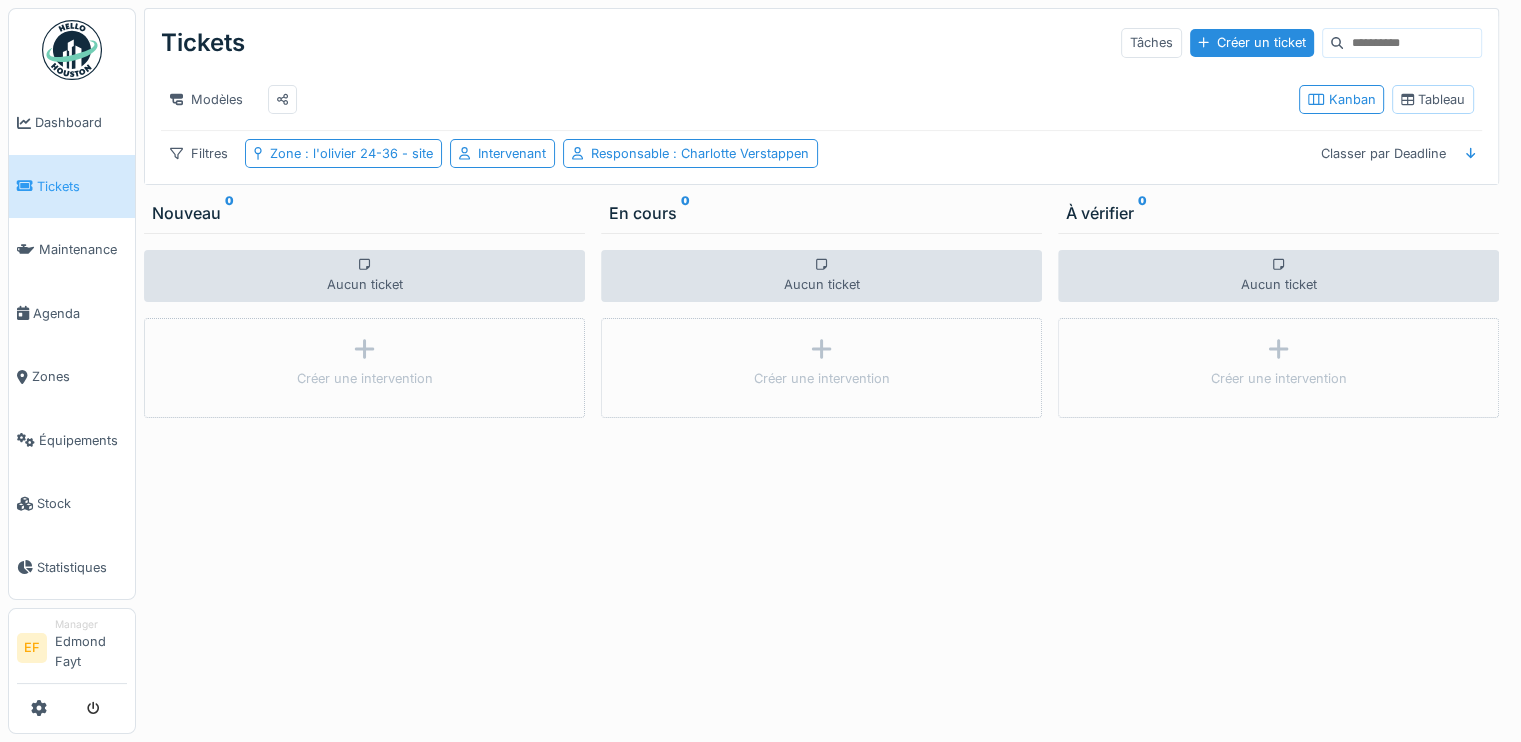 click on "Tableau" at bounding box center [1433, 99] 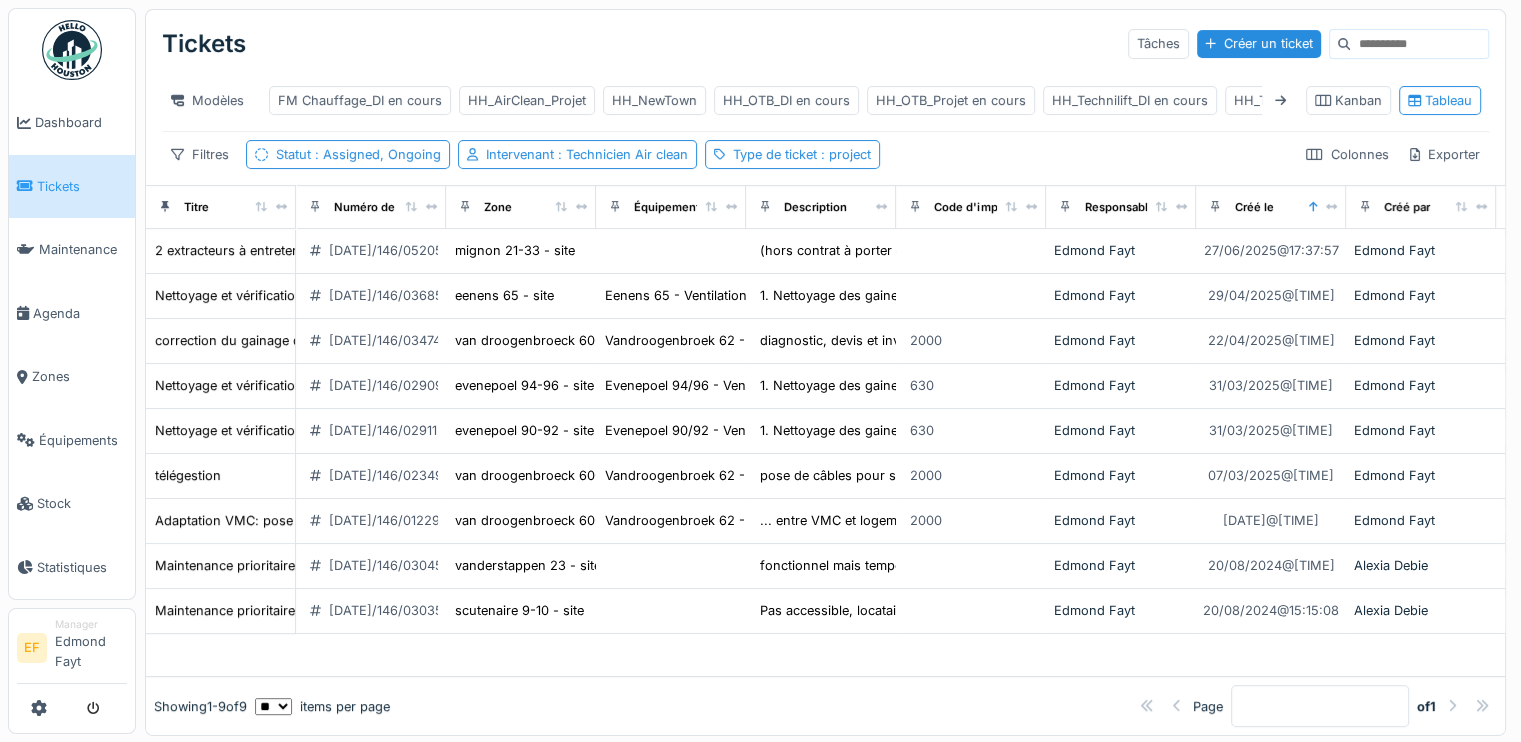 click at bounding box center [1419, 44] 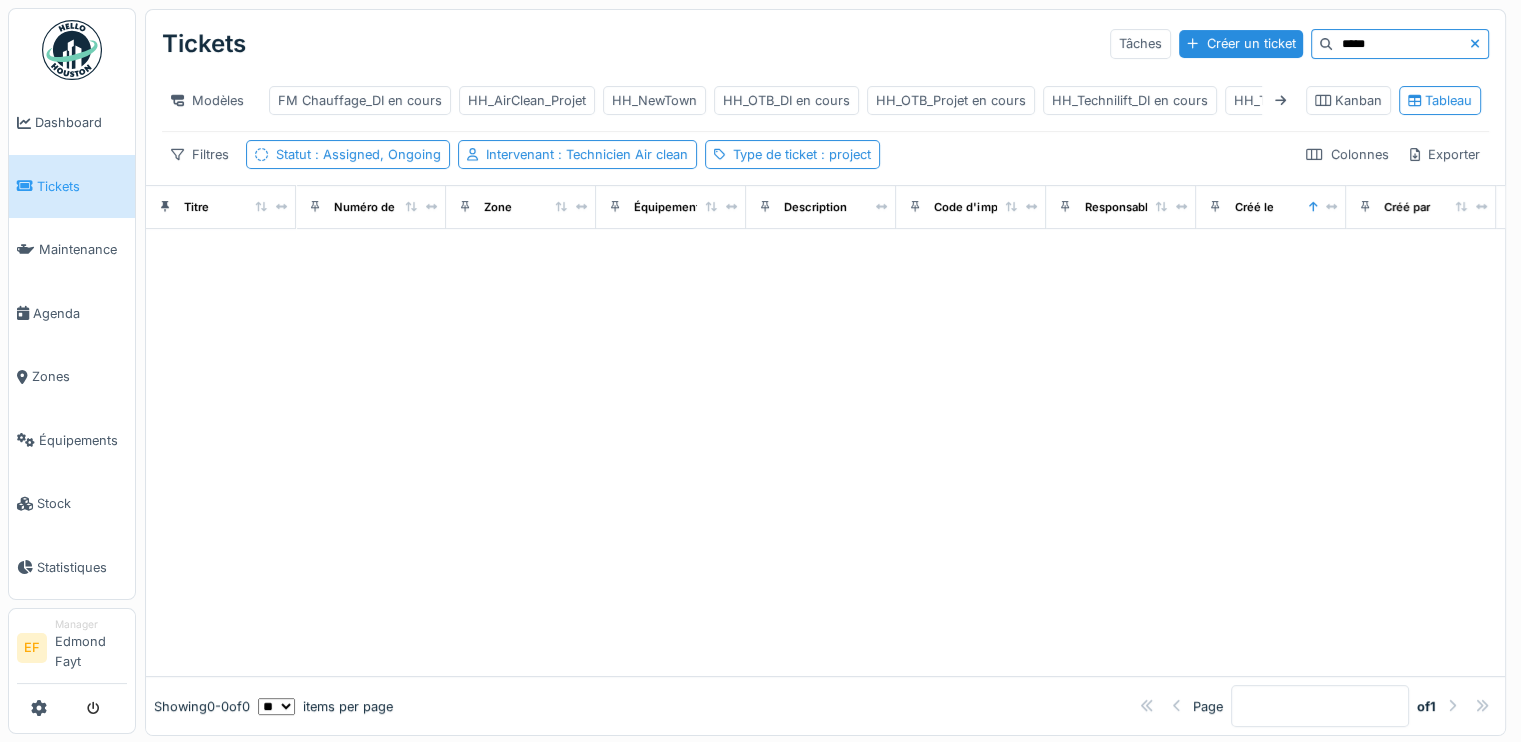 type on "*****" 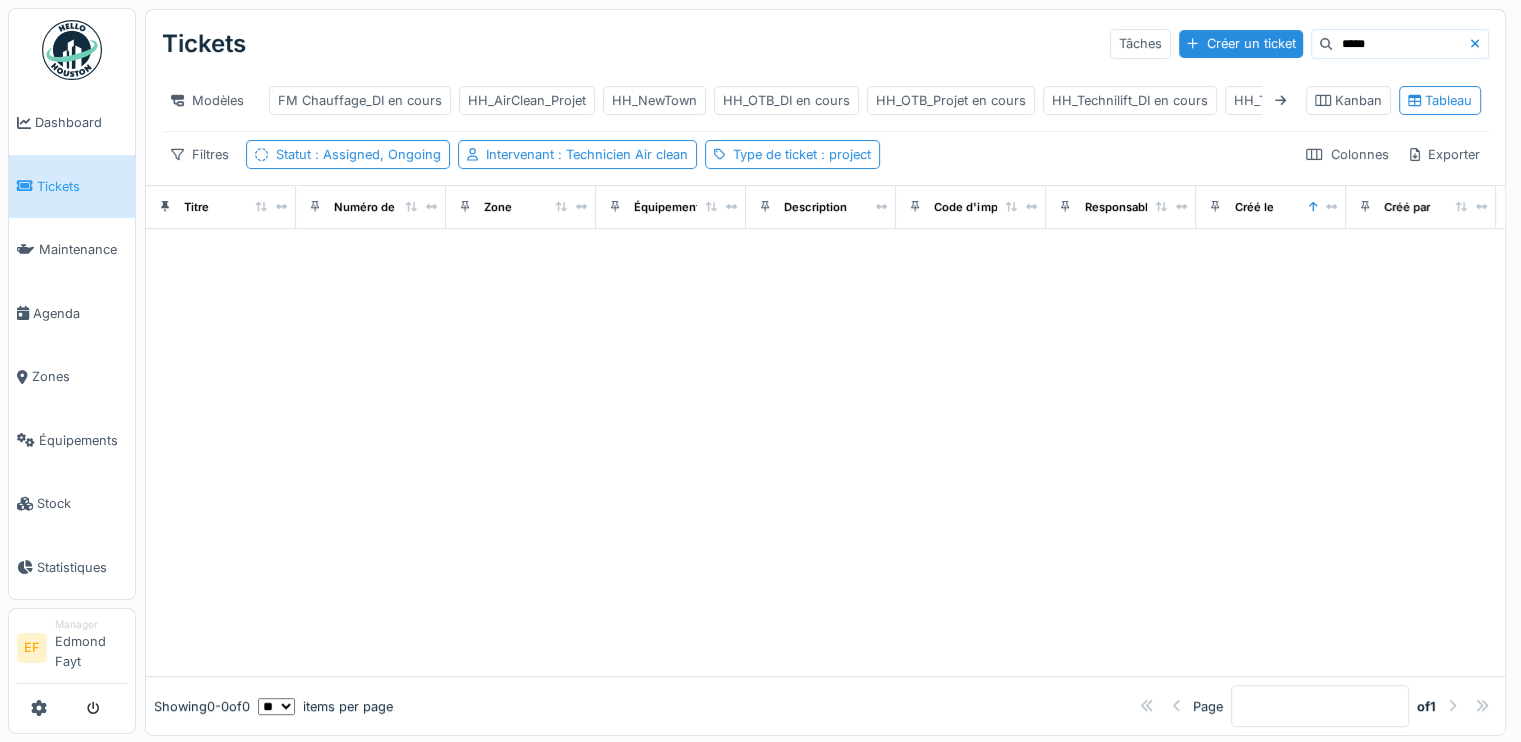click on "Filtres Statut   :   Assigned, Ongoing Intervenant   :   Technicien Air clean Type de ticket   :   project Colonnes Exporter" at bounding box center [825, 154] 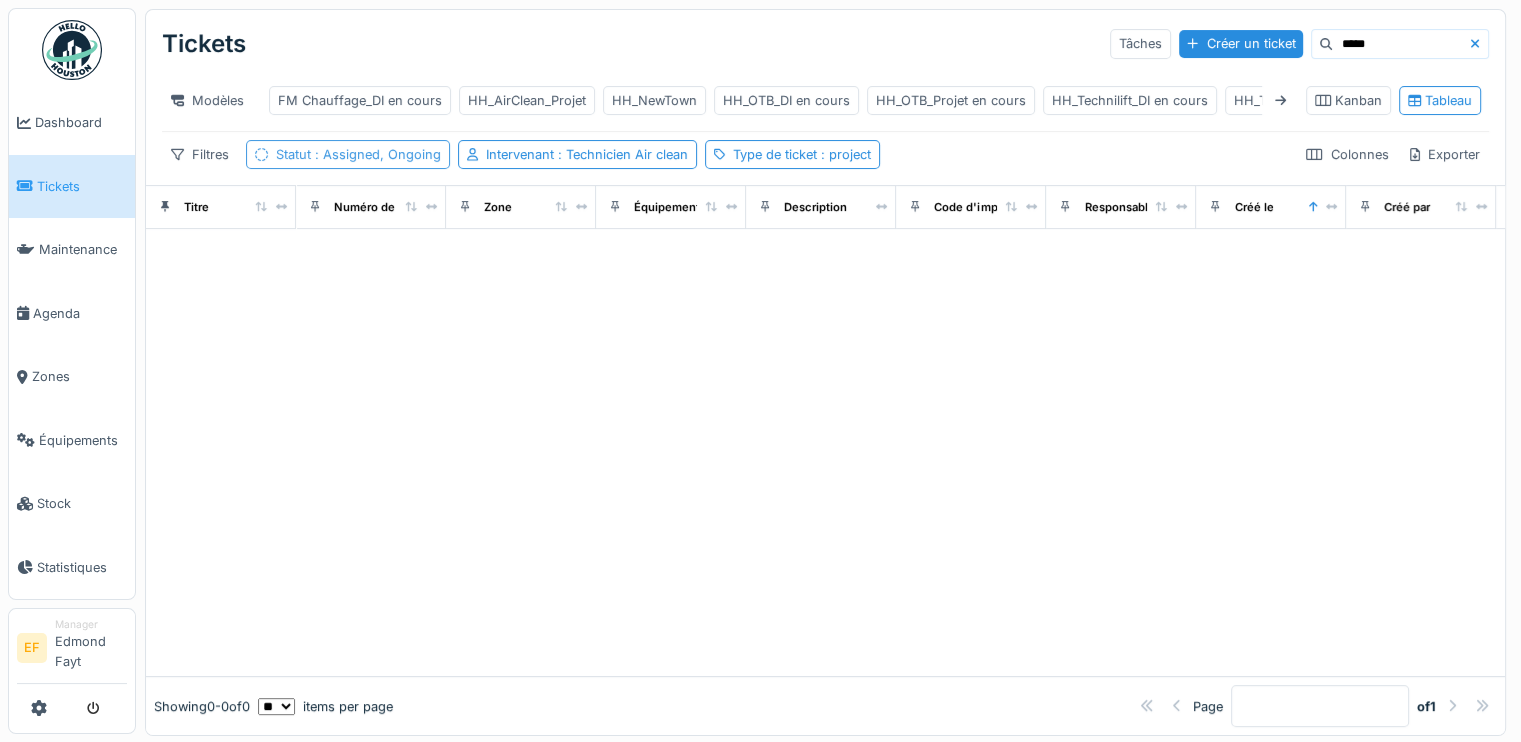 click on ":   Assigned, Ongoing" at bounding box center [376, 154] 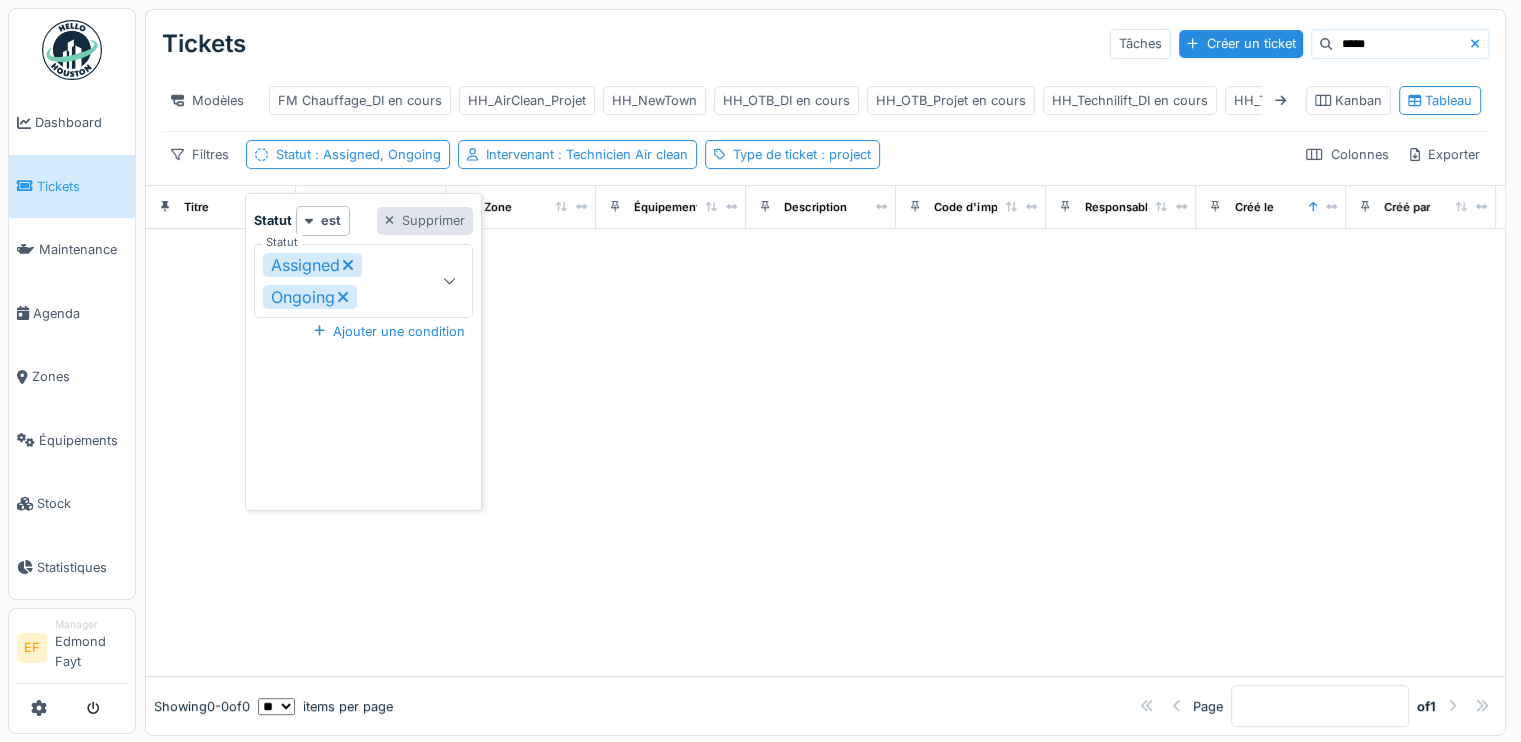 click on "Supprimer" at bounding box center [425, 220] 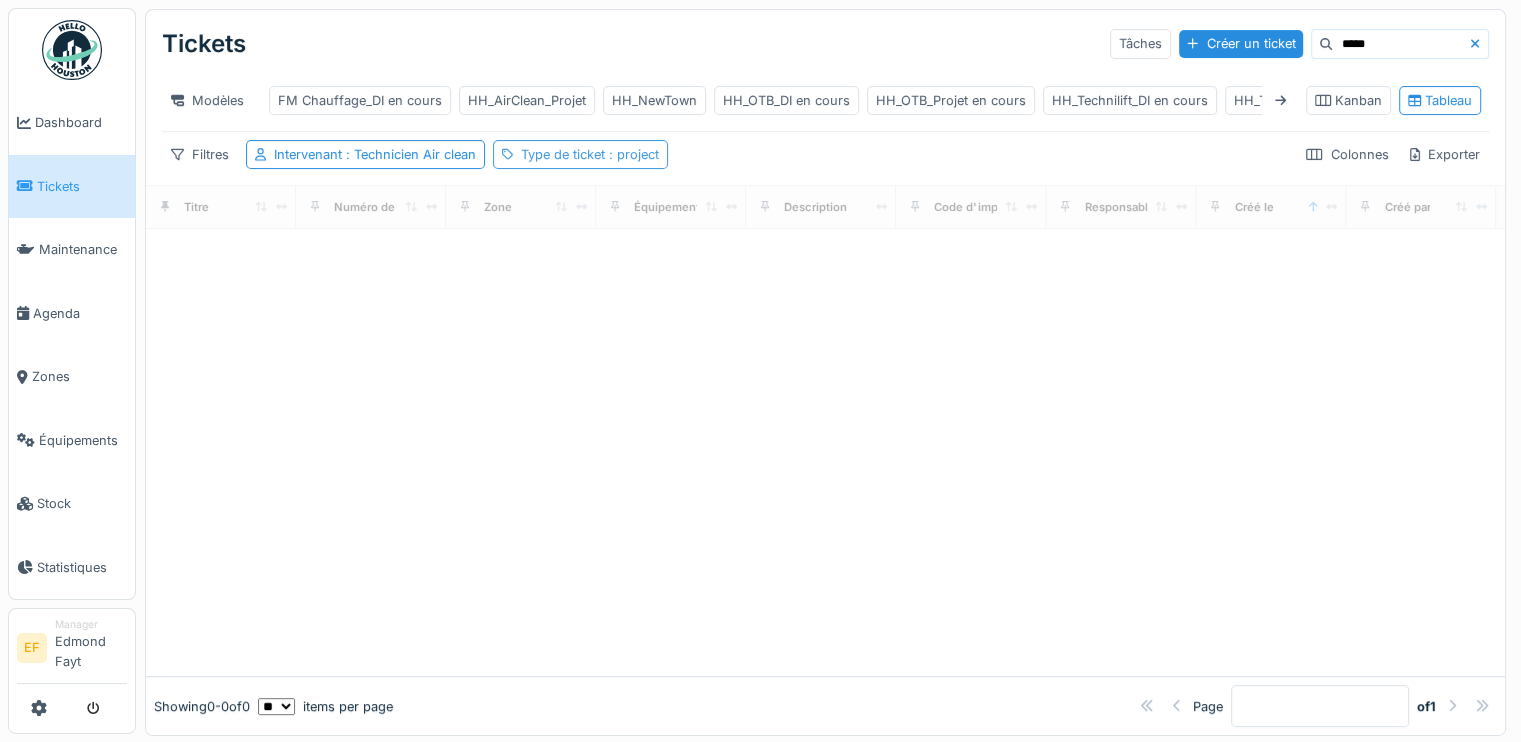 click on ":   project" at bounding box center [632, 154] 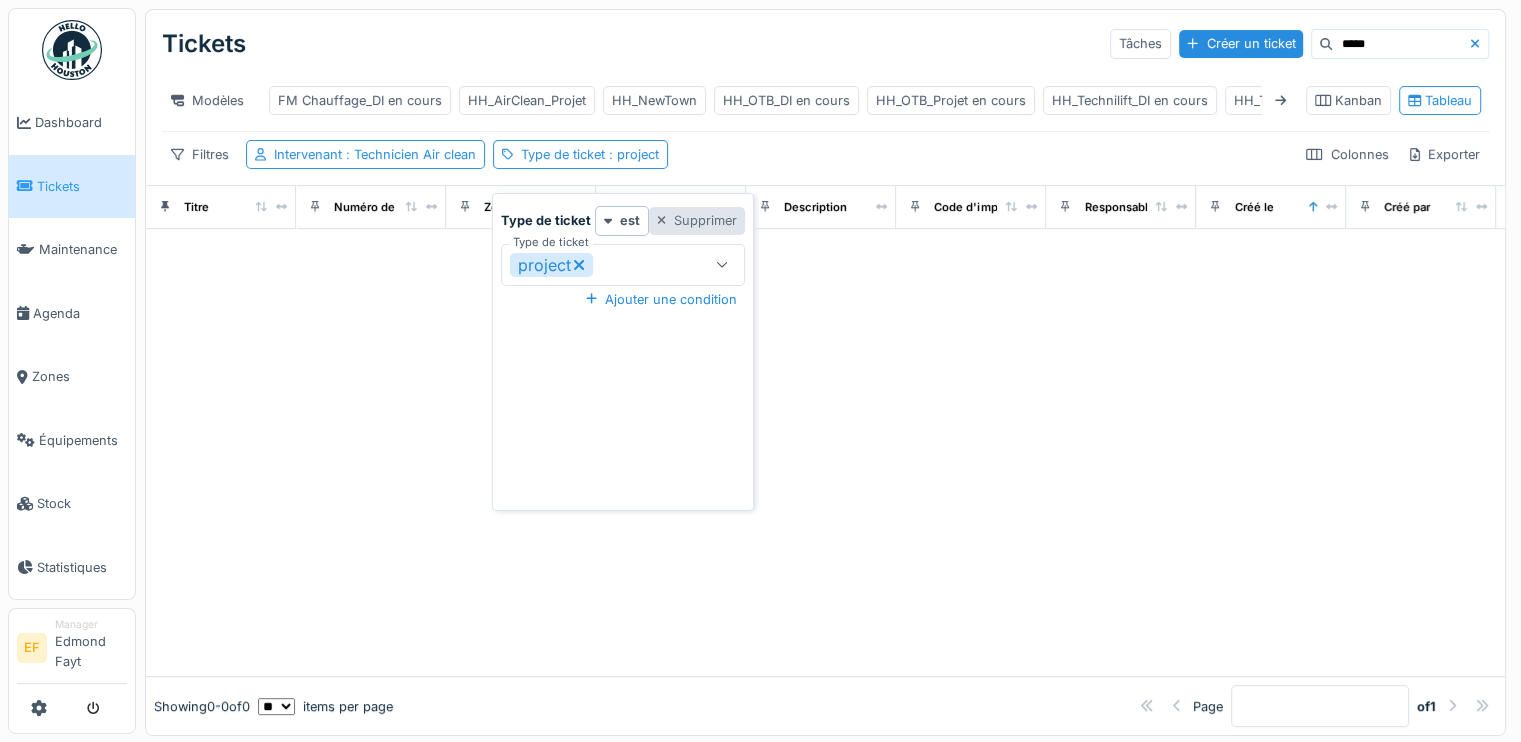 click on "Supprimer" at bounding box center [697, 220] 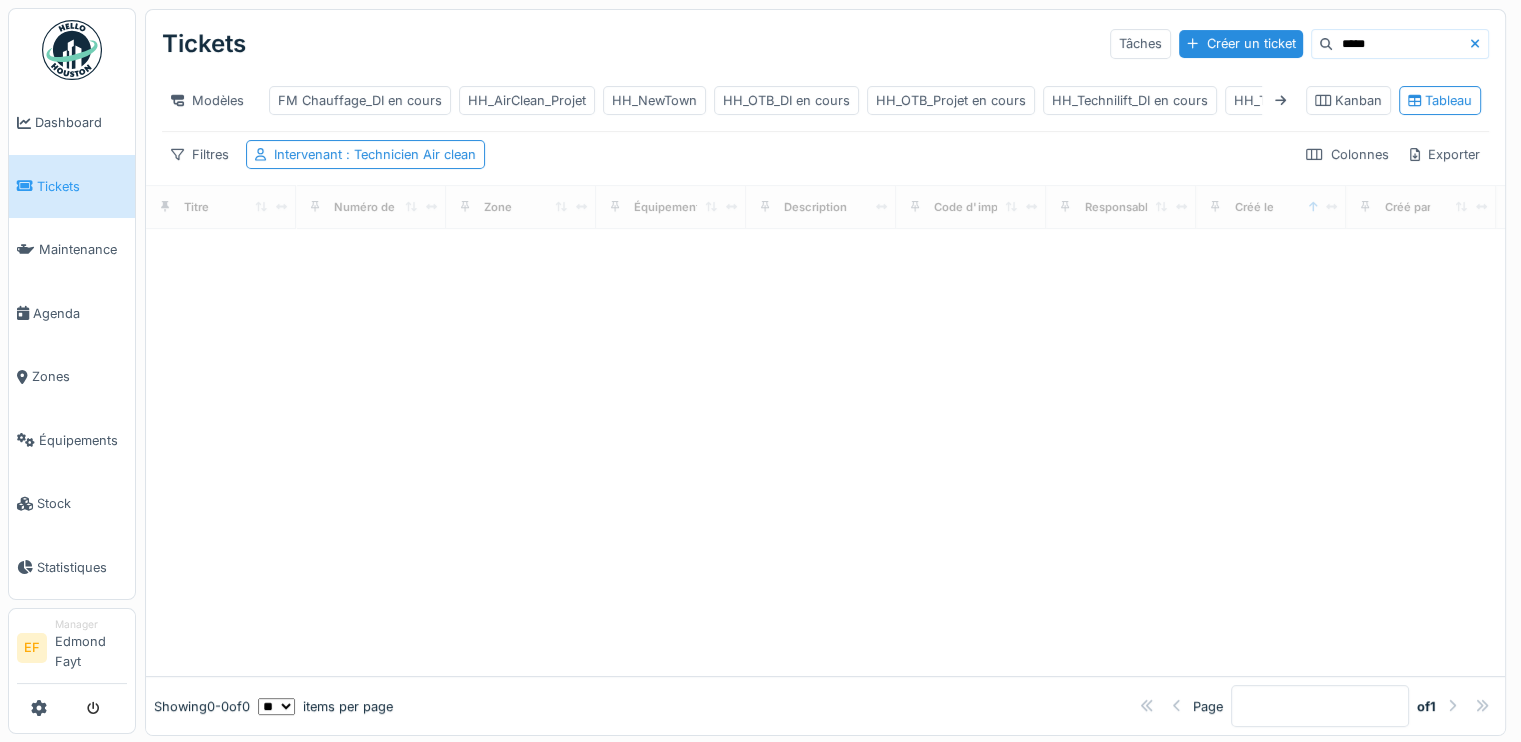 click on "Filtres Intervenant   :   Technicien Air clean Colonnes Exporter" at bounding box center [825, 154] 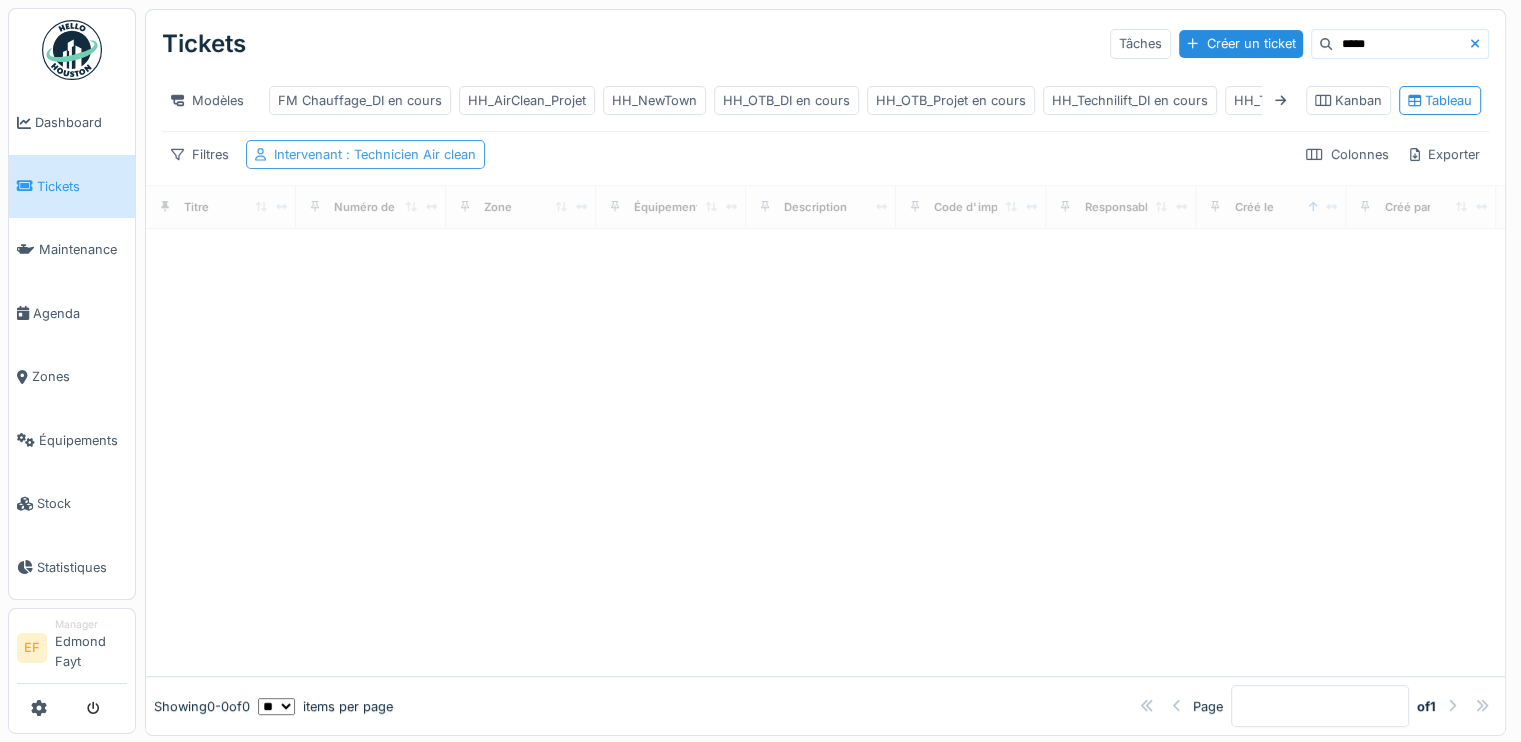 click on ":   Technicien Air clean" at bounding box center (409, 154) 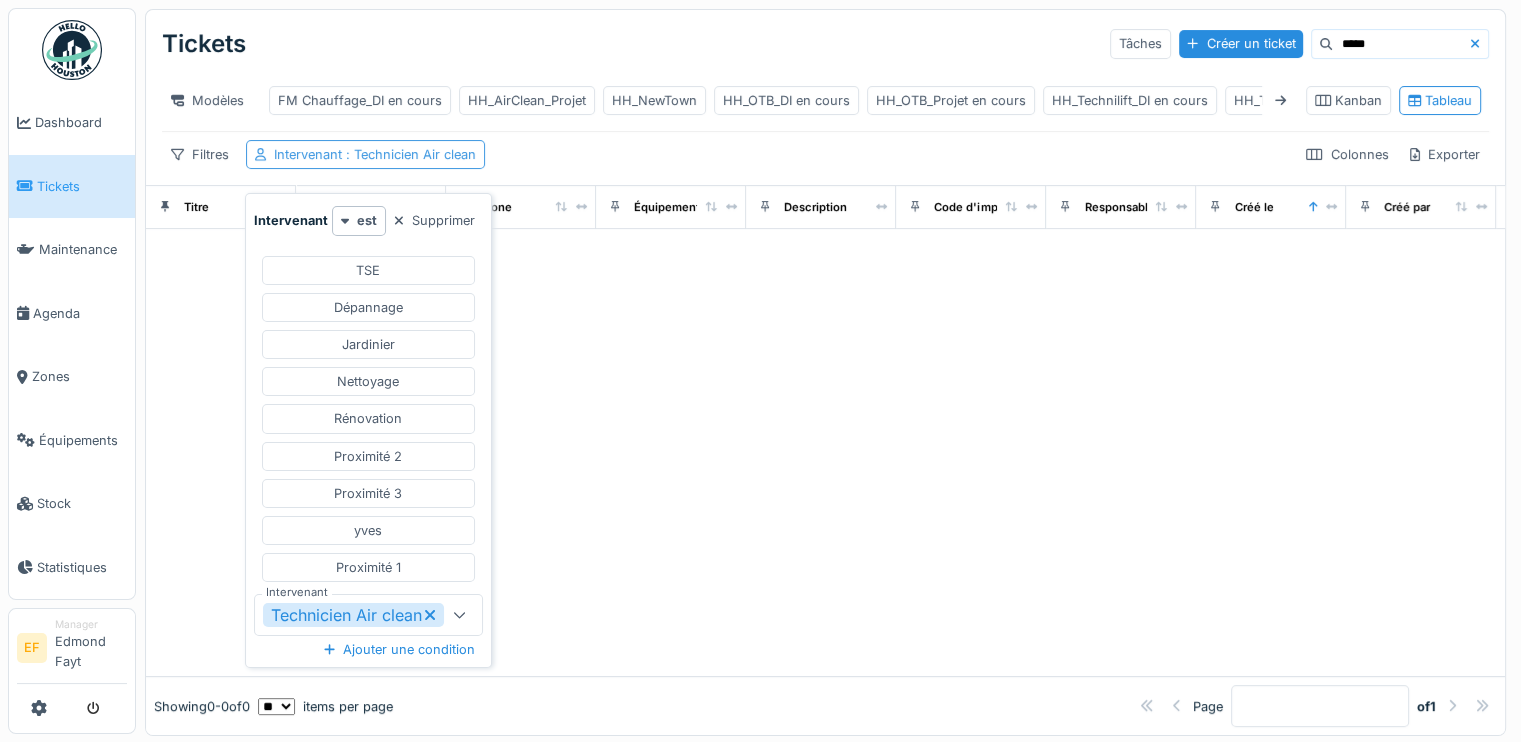 click on ":   Technicien Air clean" at bounding box center [409, 154] 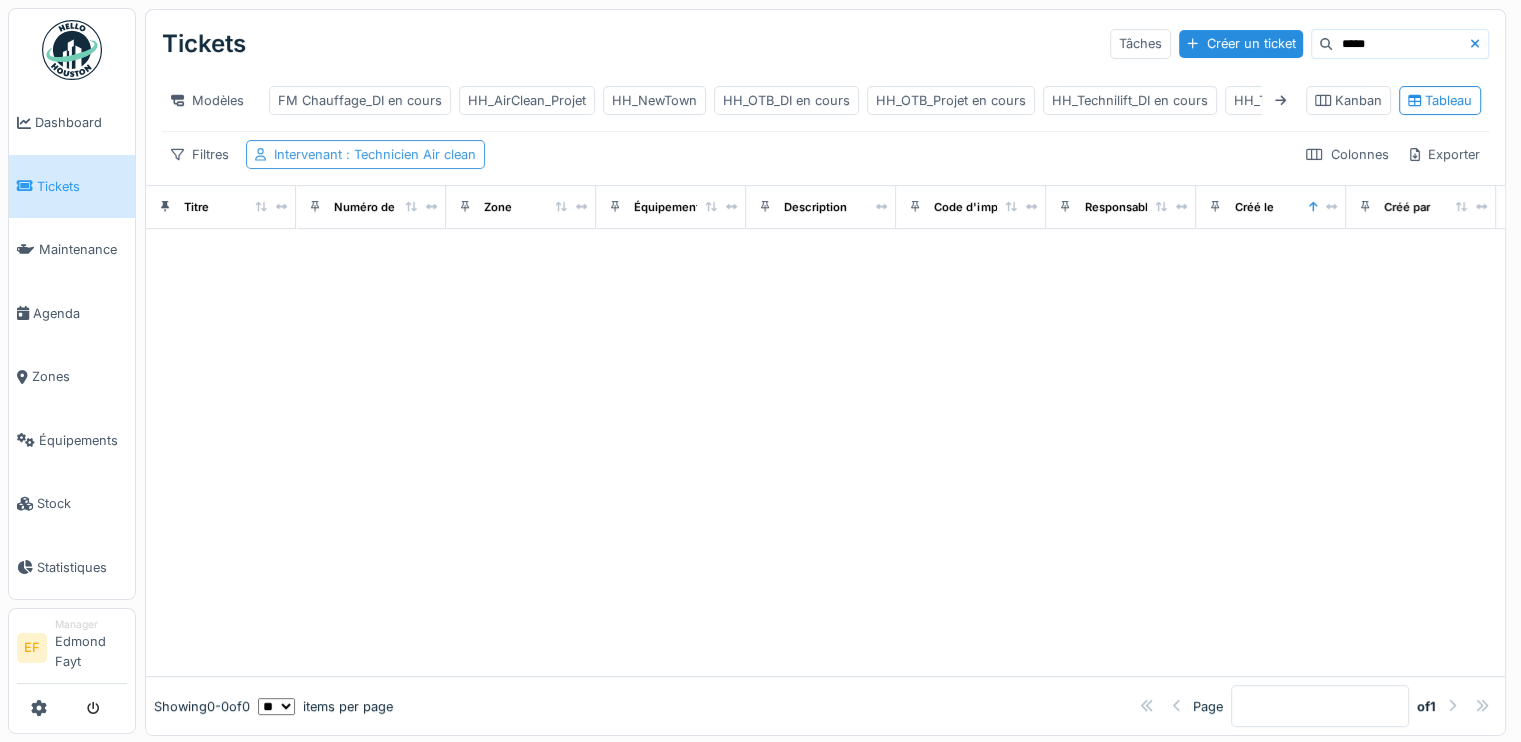 click on ":   Technicien Air clean" at bounding box center (409, 154) 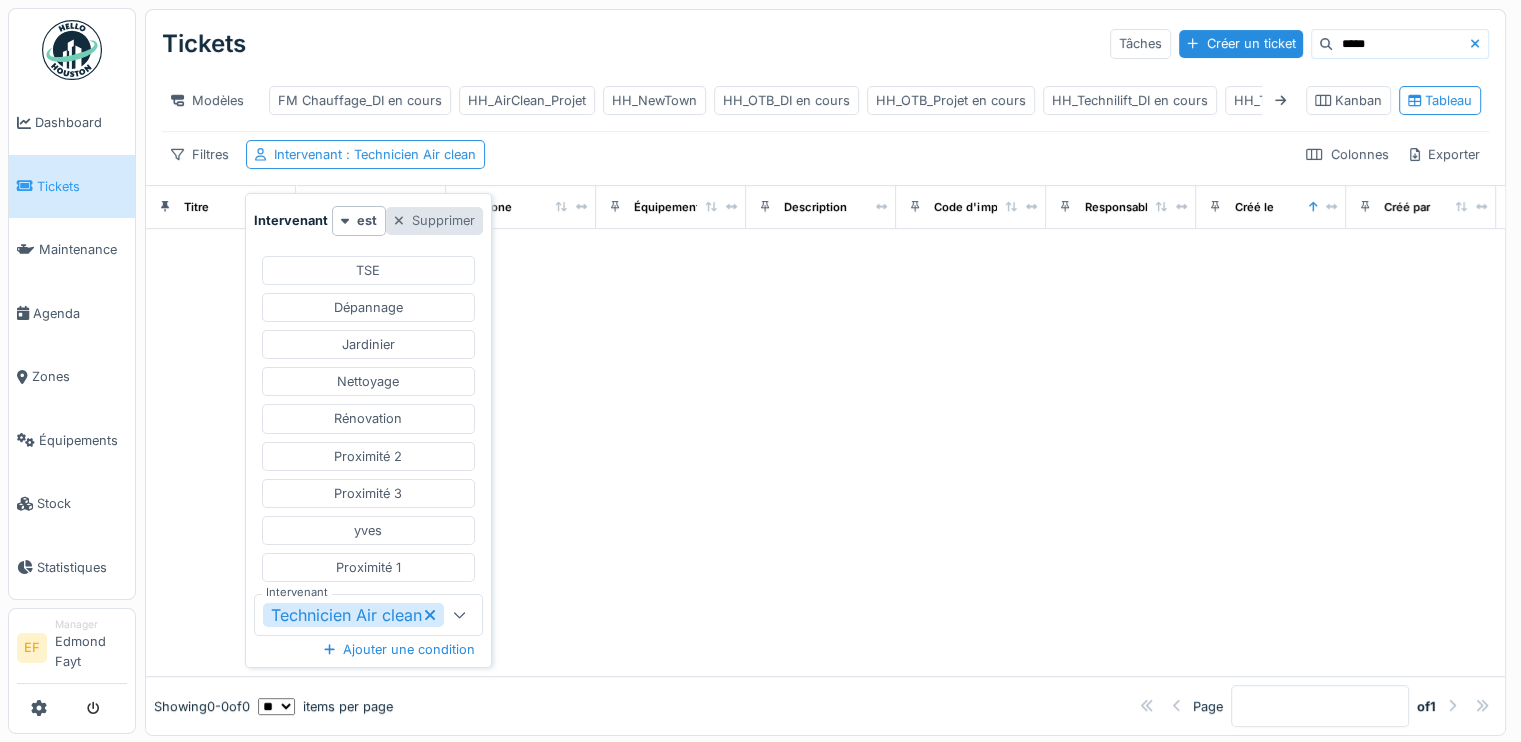click on "Supprimer" at bounding box center [434, 220] 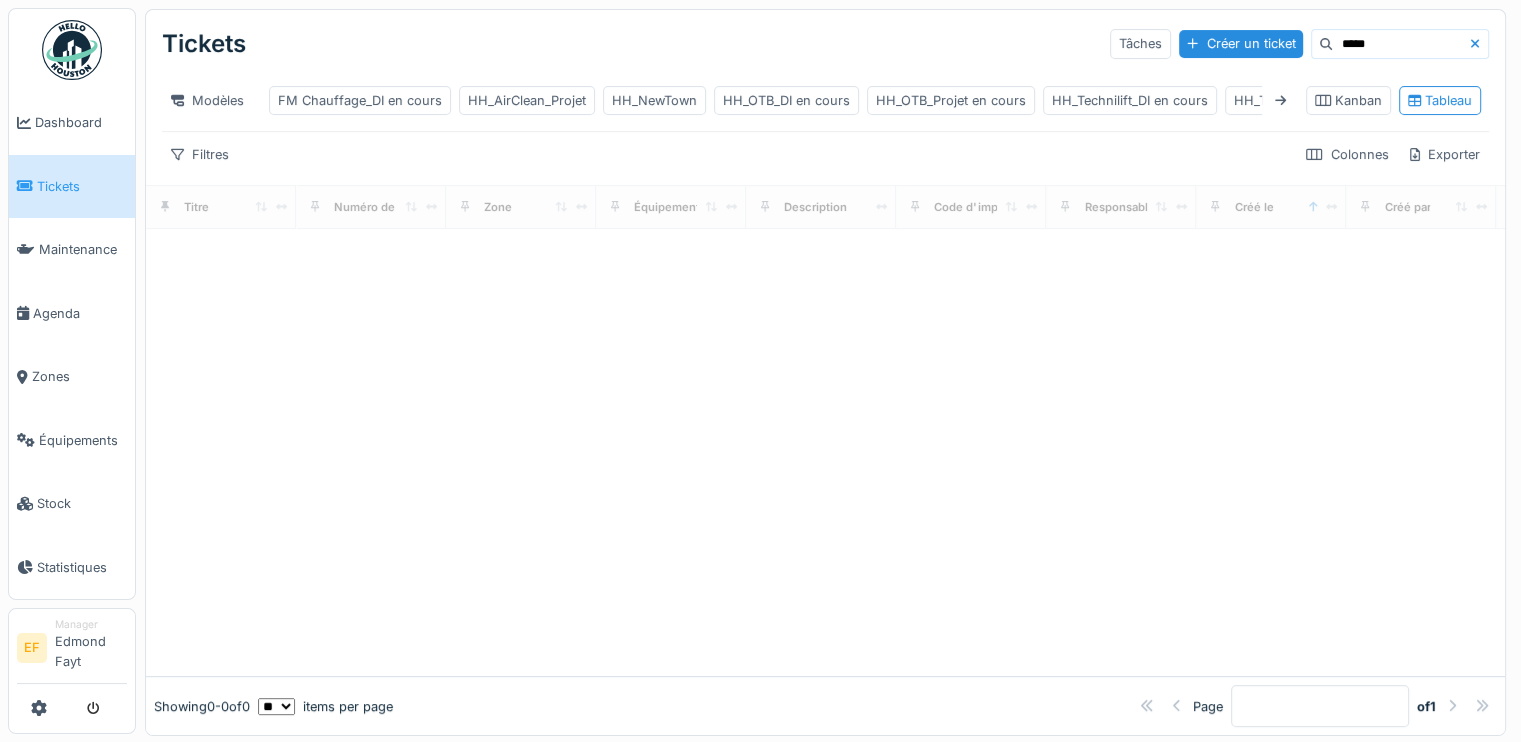 click on "Filtres Colonnes Exporter" at bounding box center [825, 154] 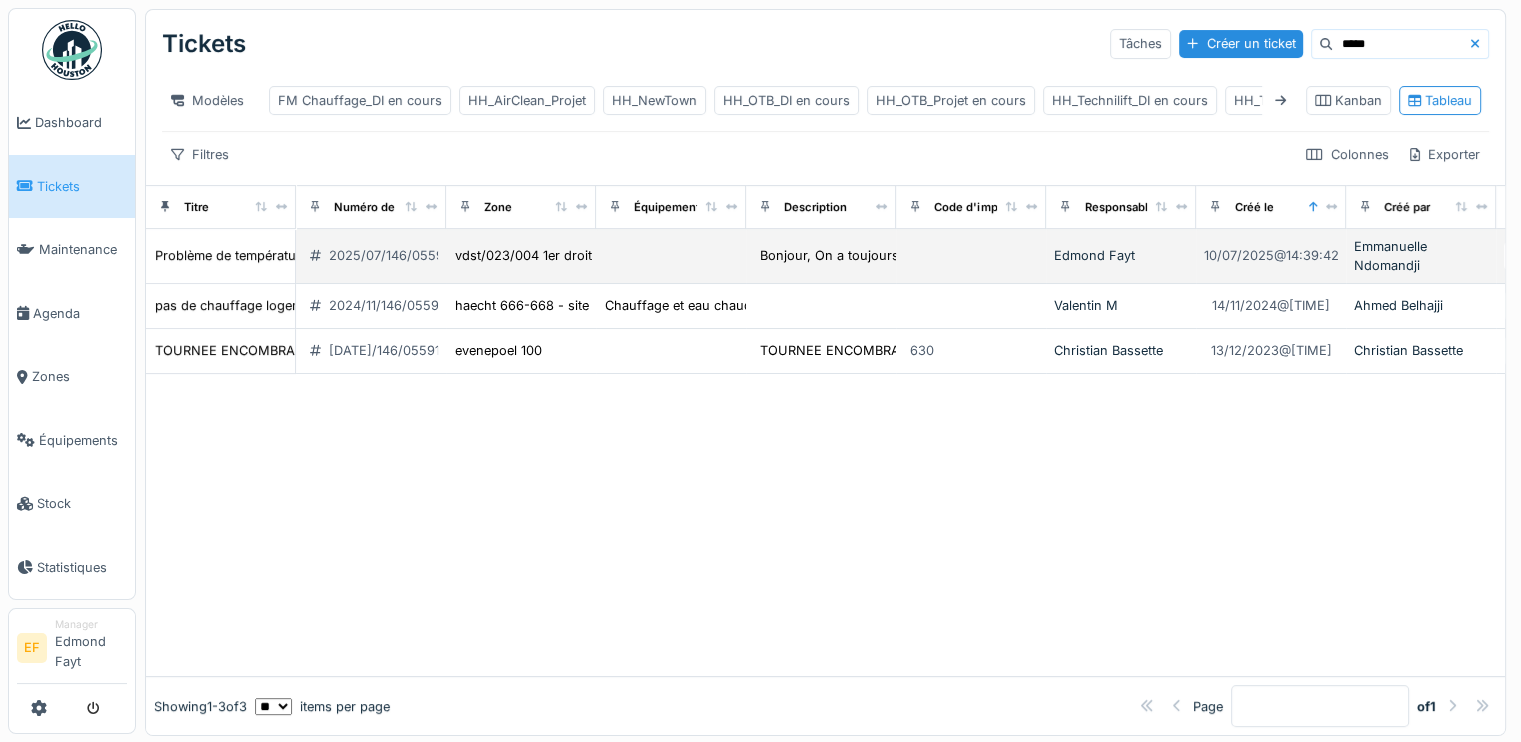 click on "2025/07/146/05591" at bounding box center [389, 255] 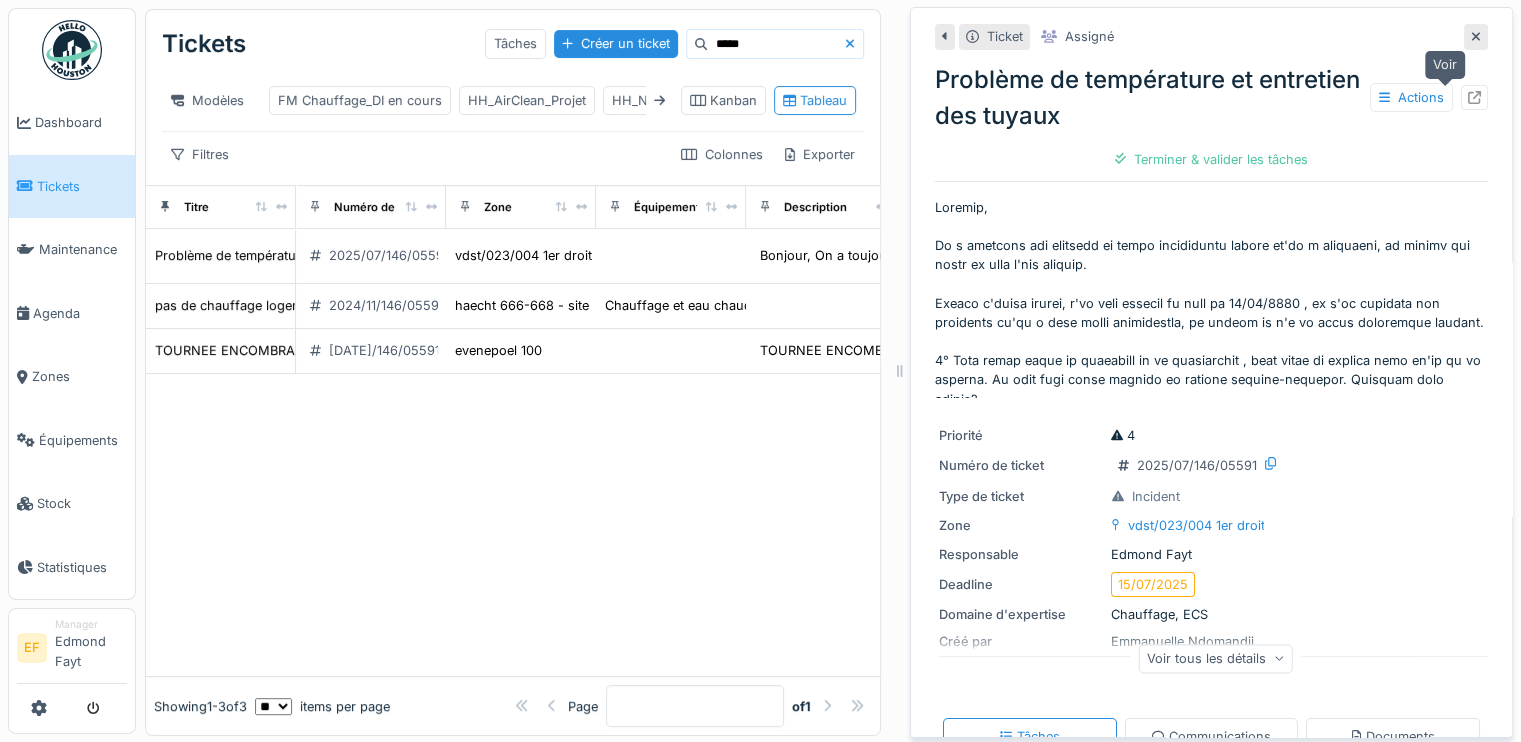 click 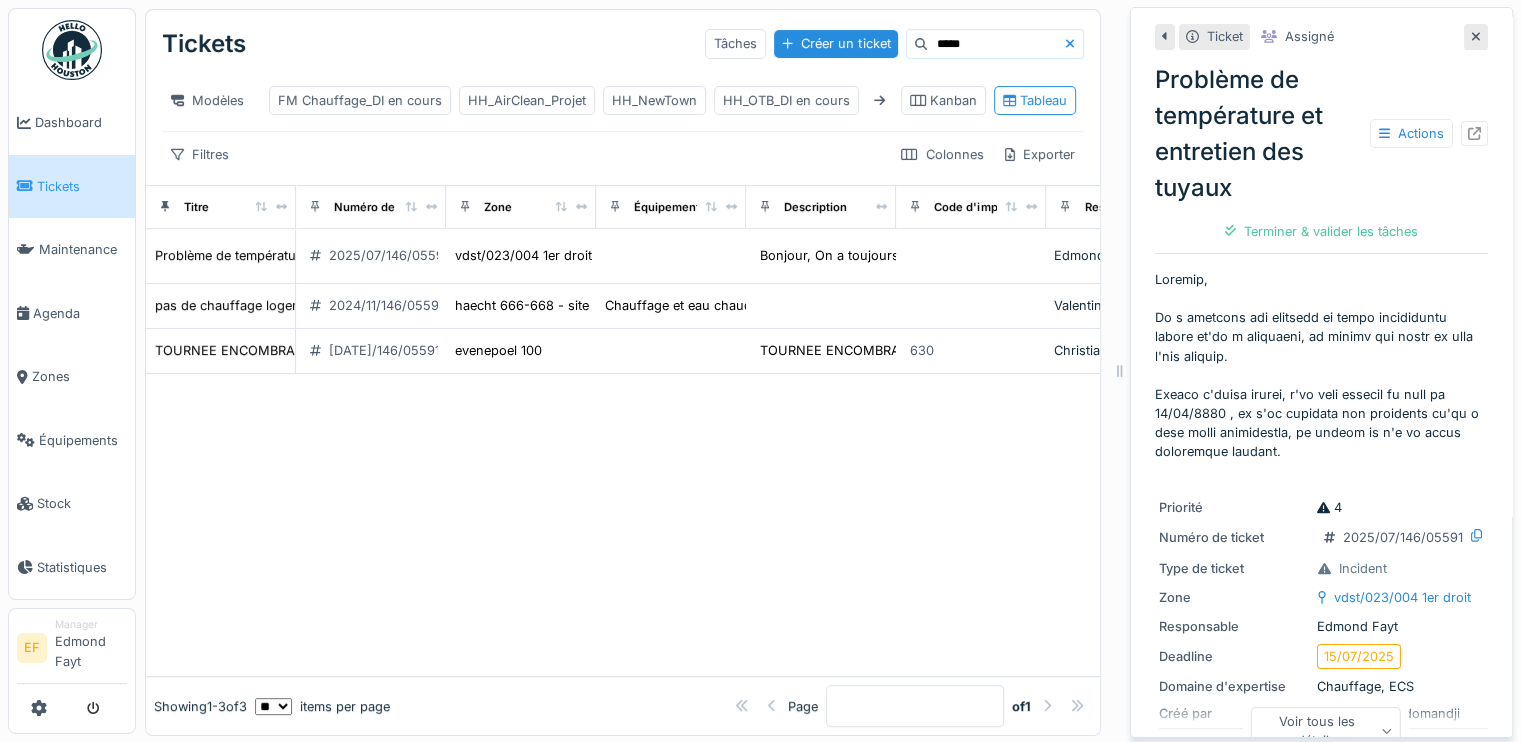 drag, startPoint x: 888, startPoint y: 375, endPoint x: 1535, endPoint y: 387, distance: 647.11127 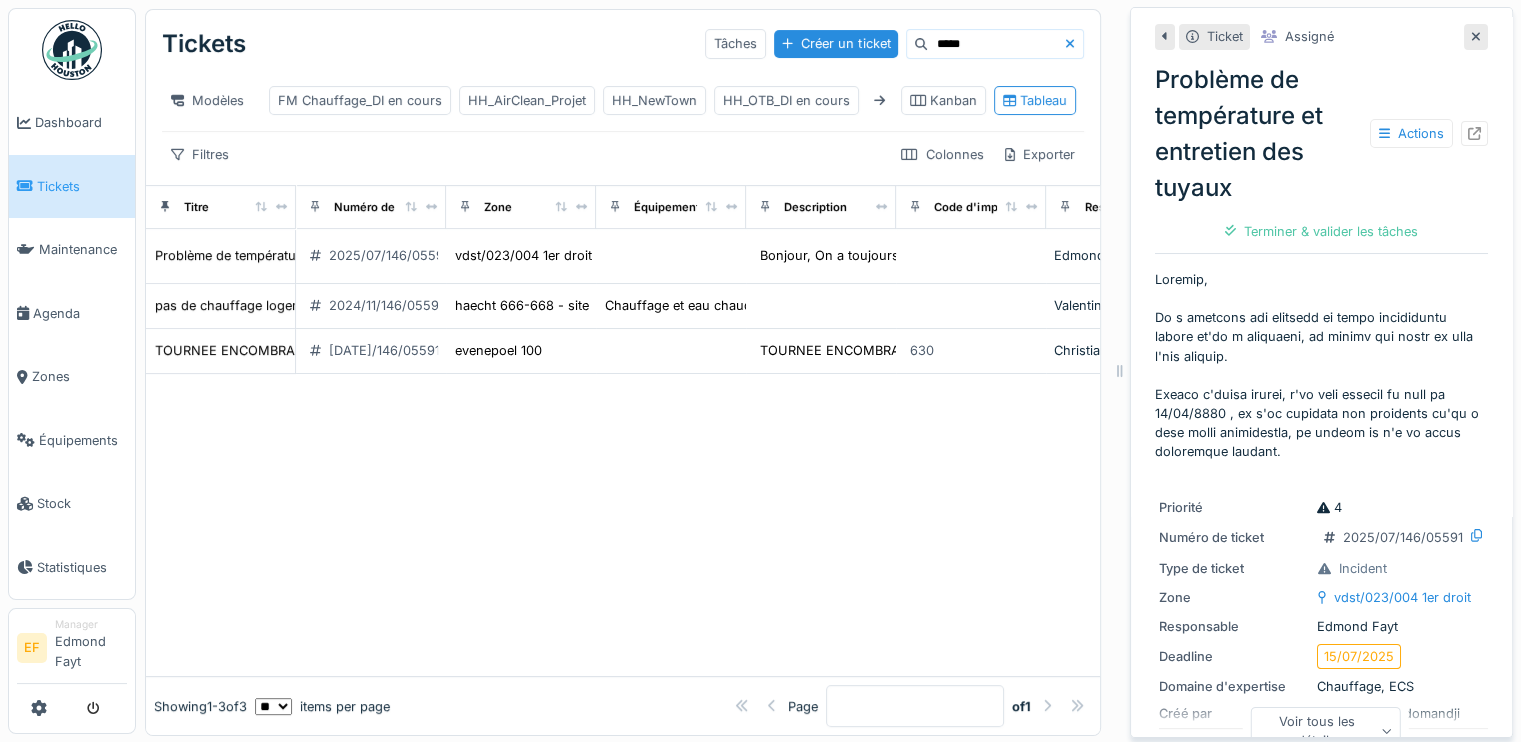 click at bounding box center (623, 525) 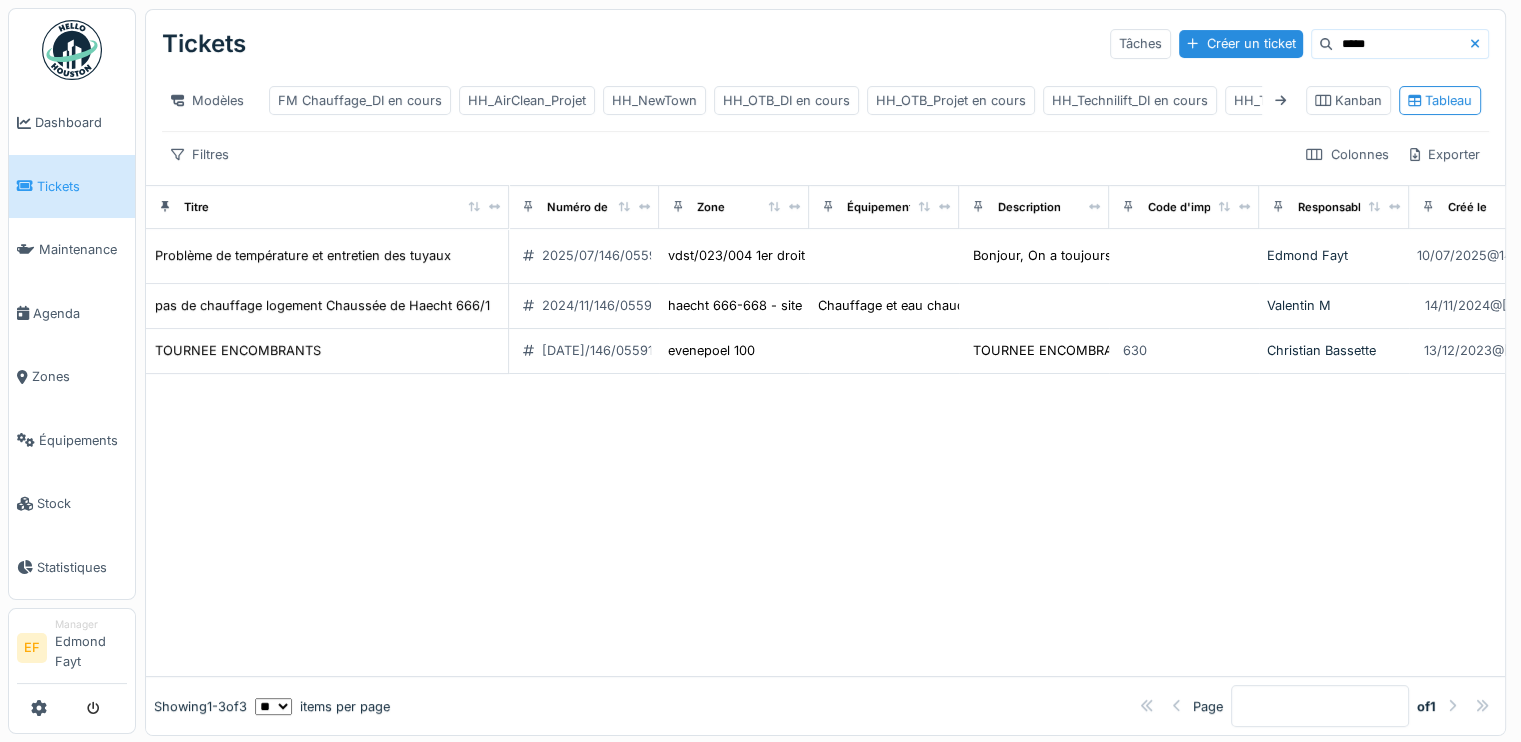 drag, startPoint x: 285, startPoint y: 216, endPoint x: 498, endPoint y: 239, distance: 214.23819 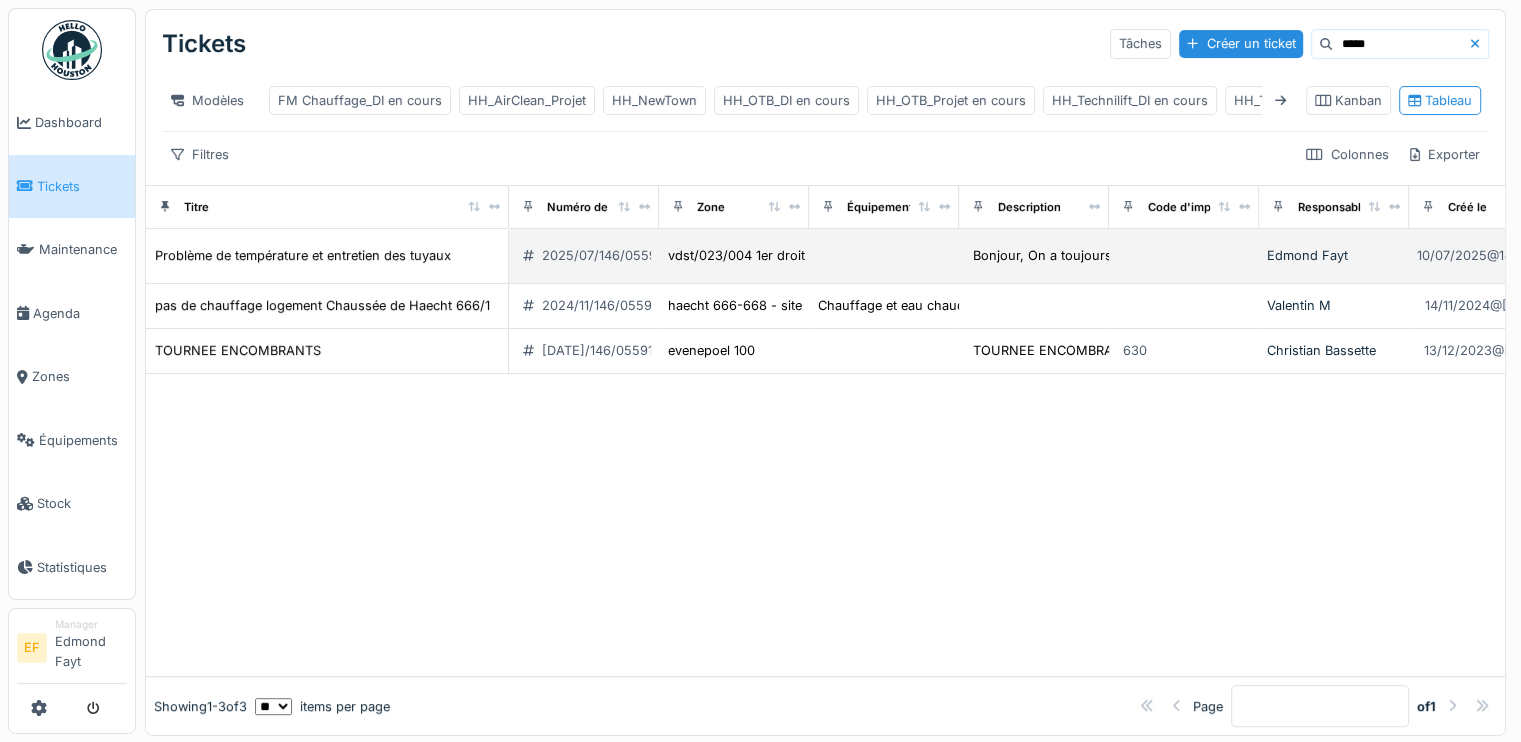 click on "2025/07/146/05591" at bounding box center (602, 255) 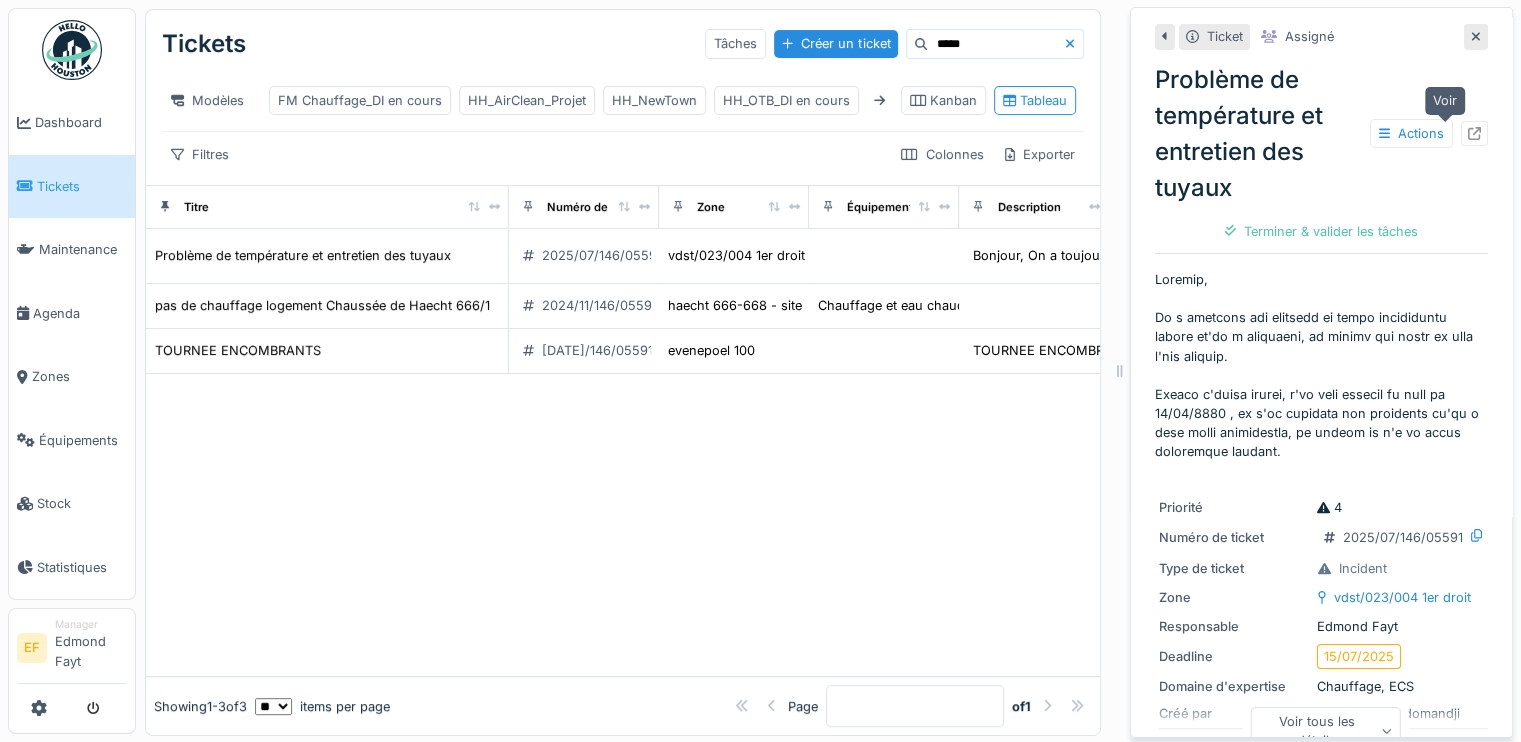 click 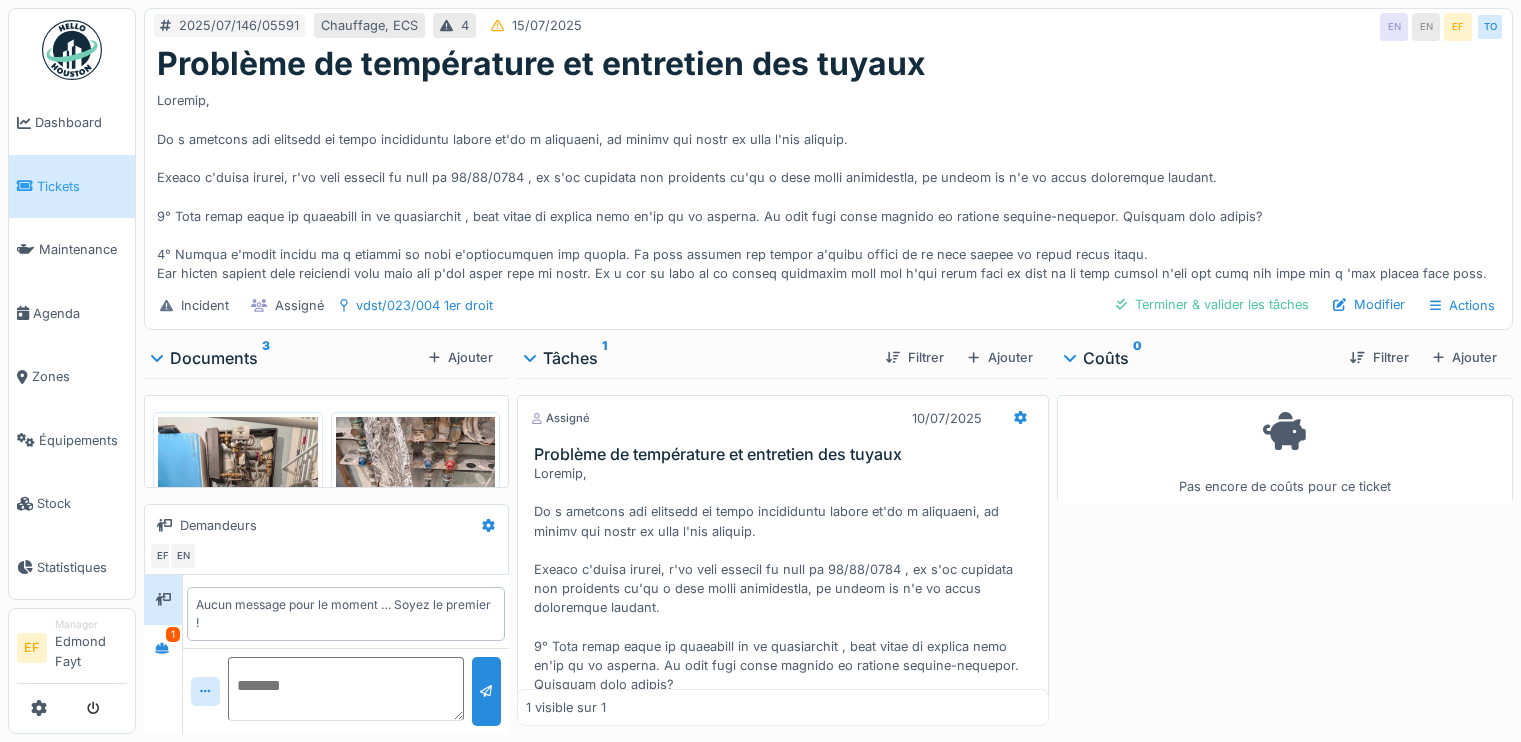 scroll, scrollTop: 0, scrollLeft: 0, axis: both 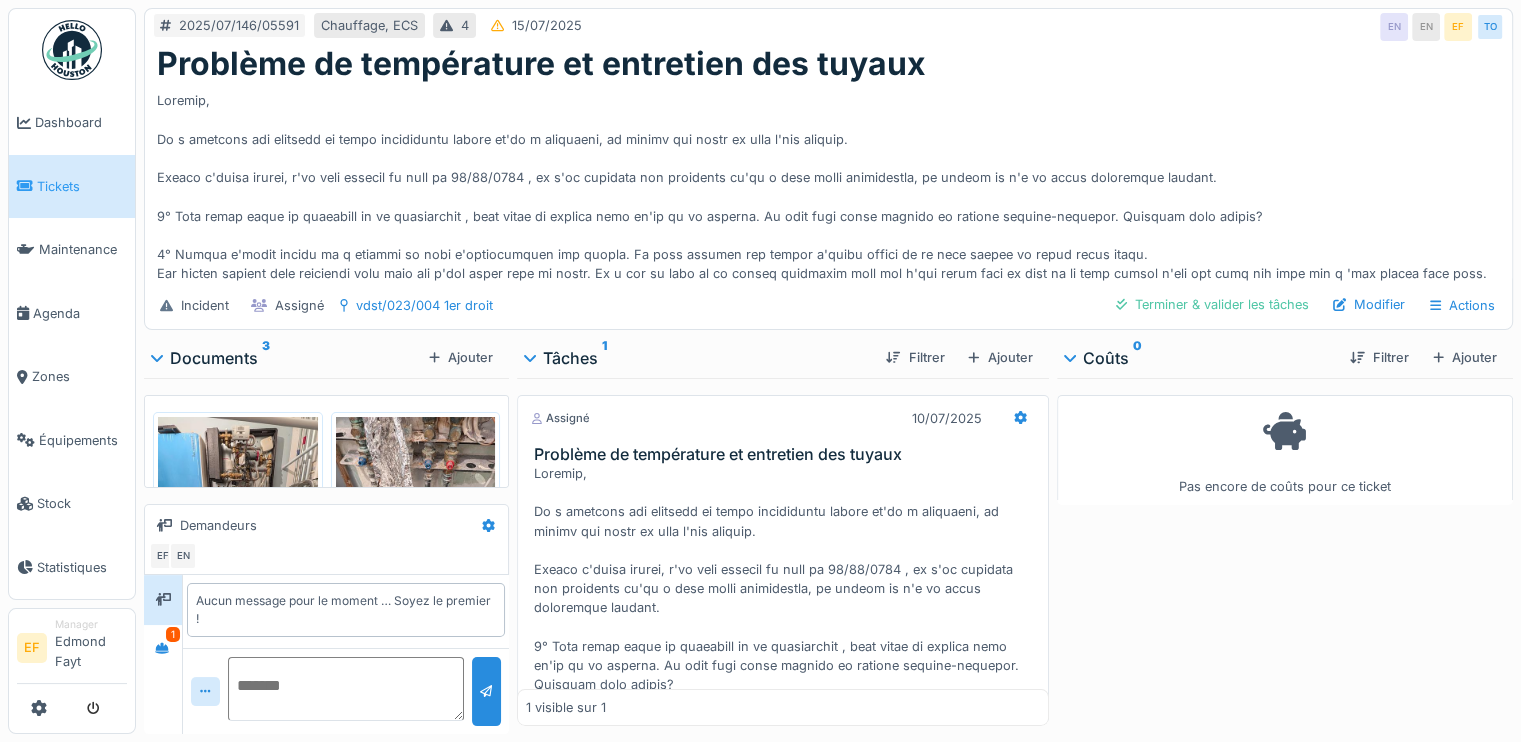 click at bounding box center [828, 183] 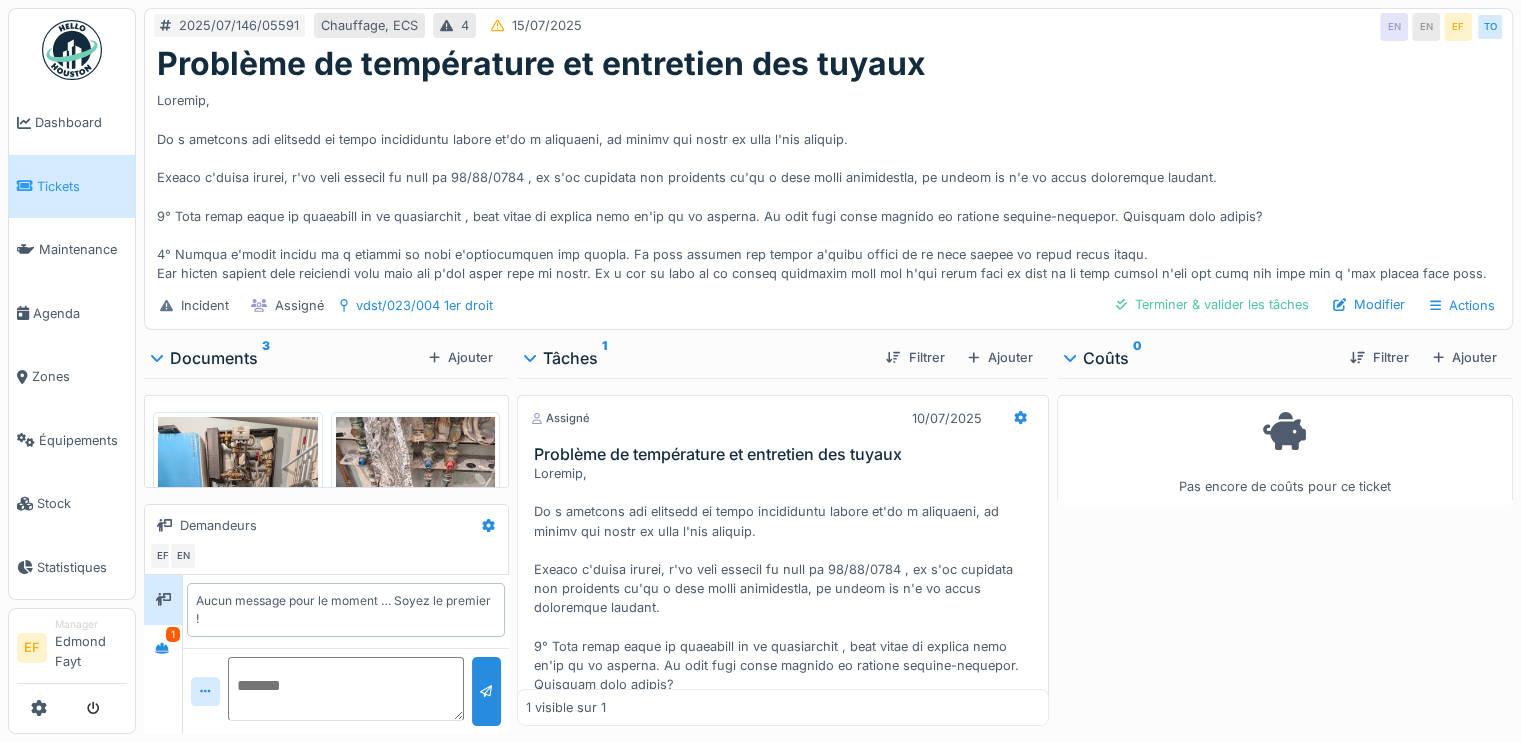 scroll, scrollTop: 15, scrollLeft: 0, axis: vertical 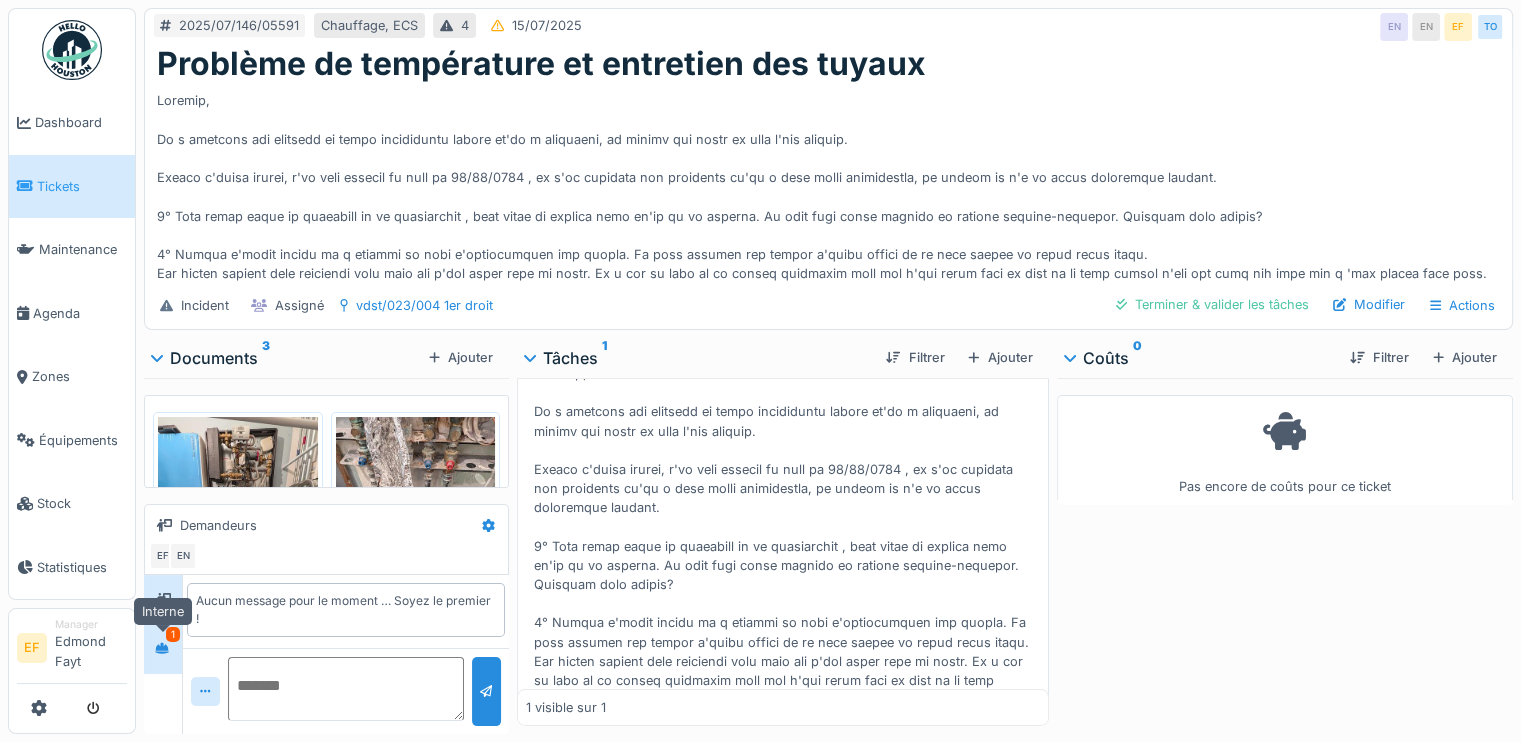 click 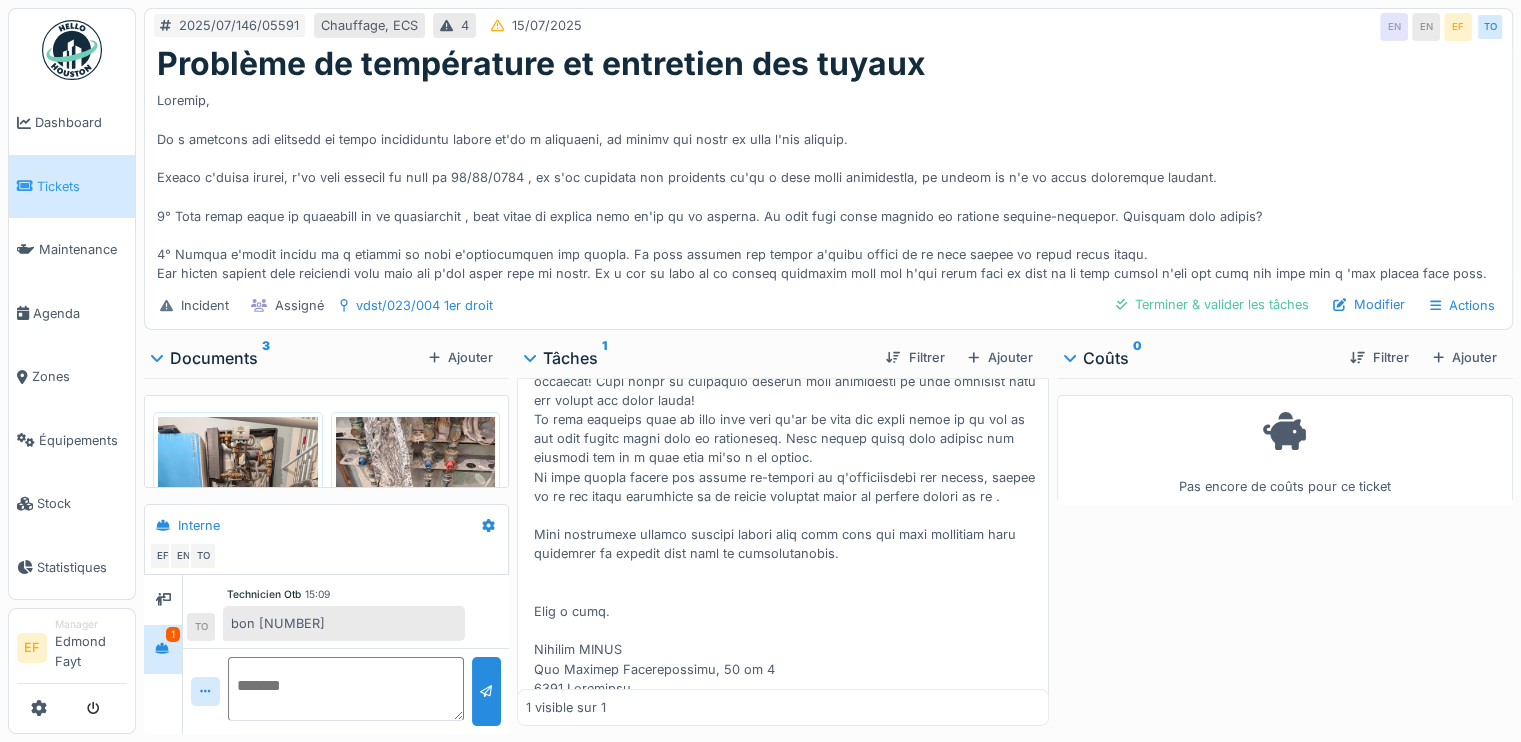 scroll, scrollTop: 600, scrollLeft: 0, axis: vertical 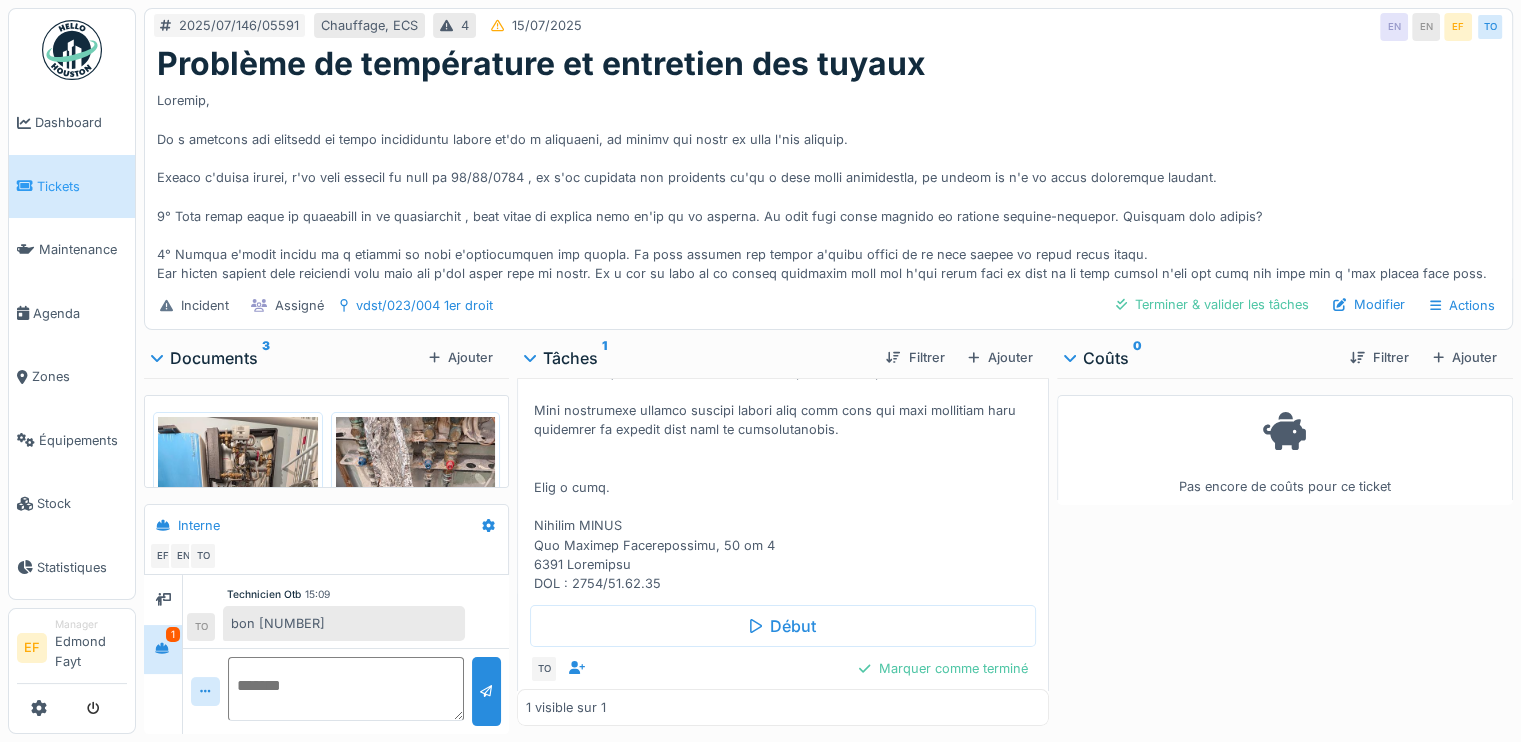 click at bounding box center (787, 228) 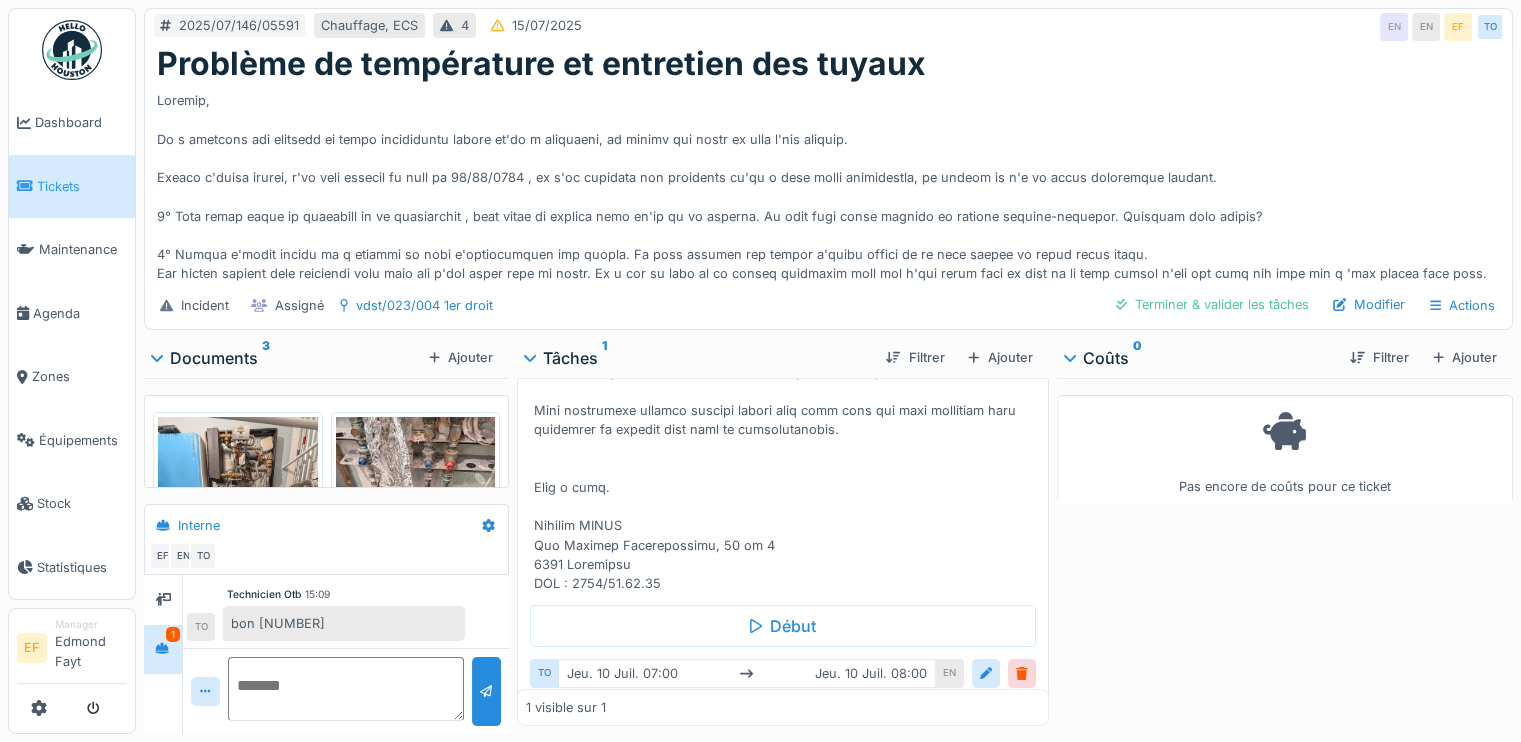 scroll, scrollTop: 15, scrollLeft: 0, axis: vertical 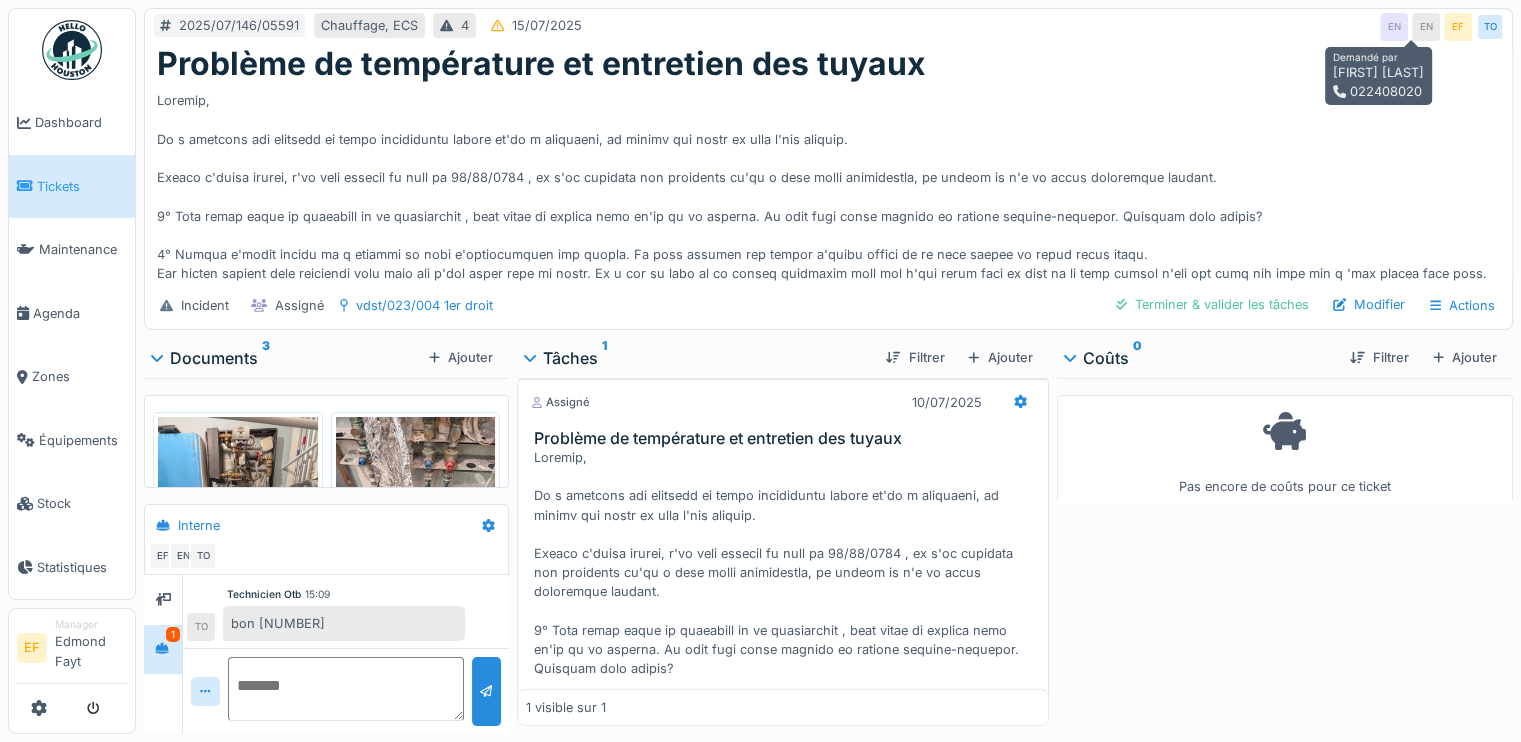 click on "EN" at bounding box center (1426, 27) 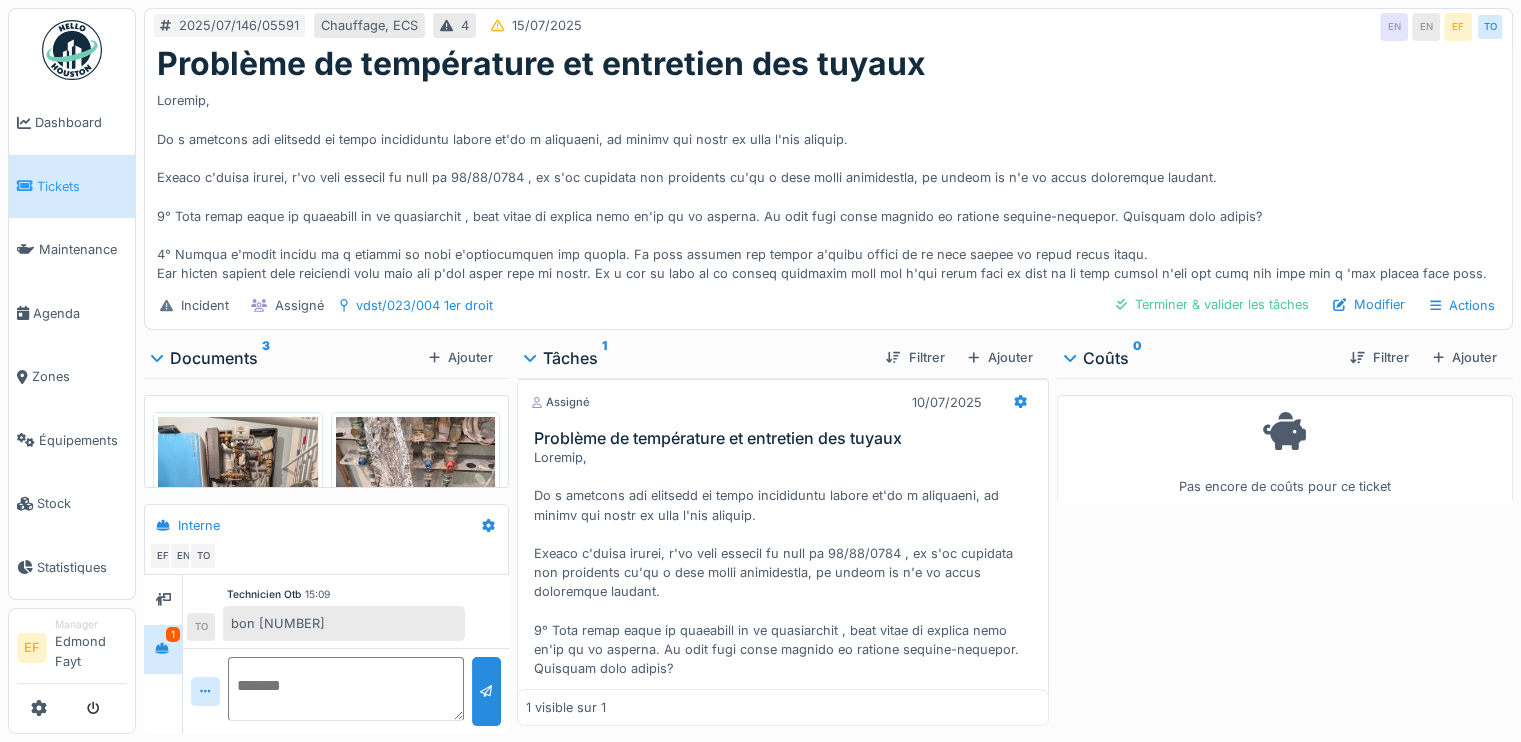 click at bounding box center (828, 183) 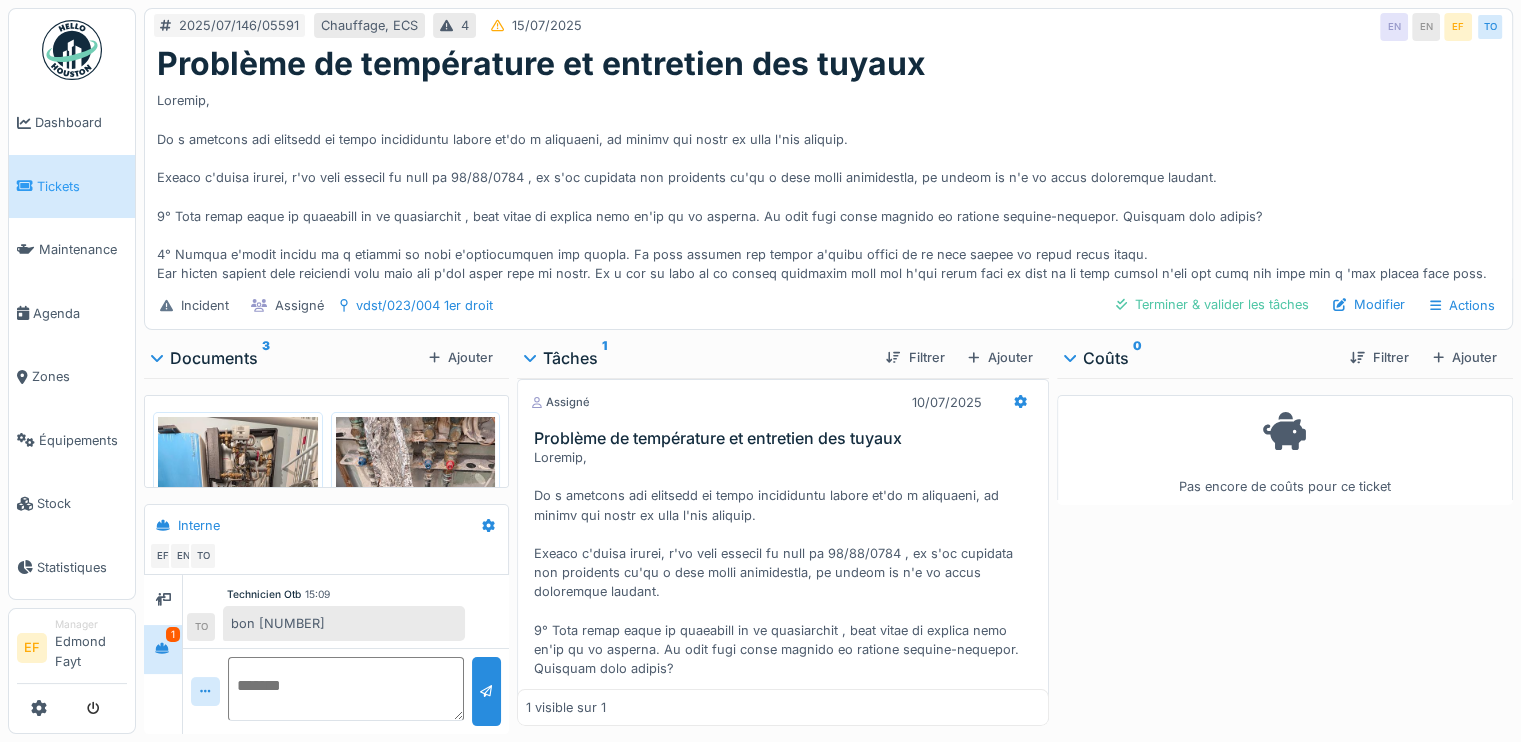 click on "Problème de température et entretien des tuyaux" at bounding box center [828, 64] 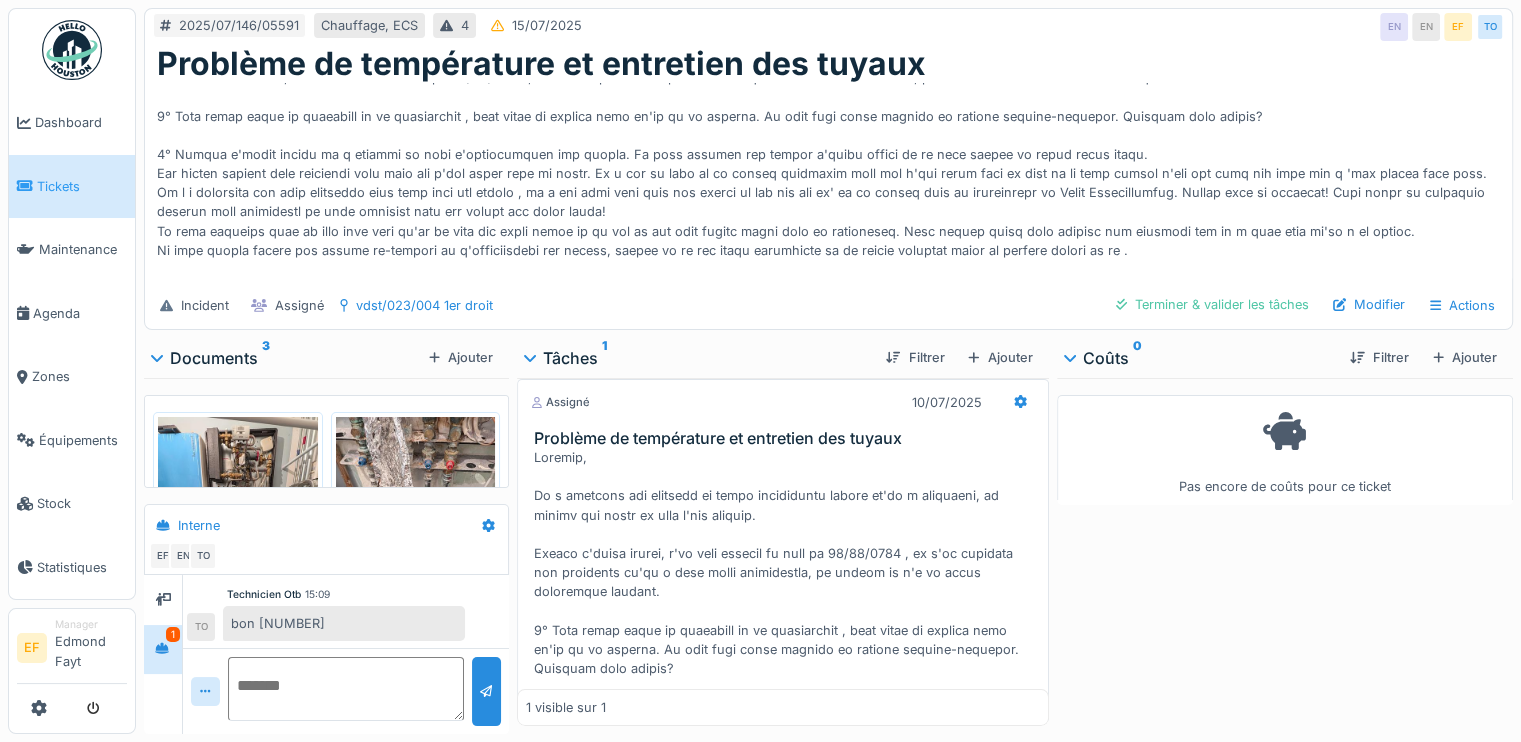 scroll, scrollTop: 268, scrollLeft: 0, axis: vertical 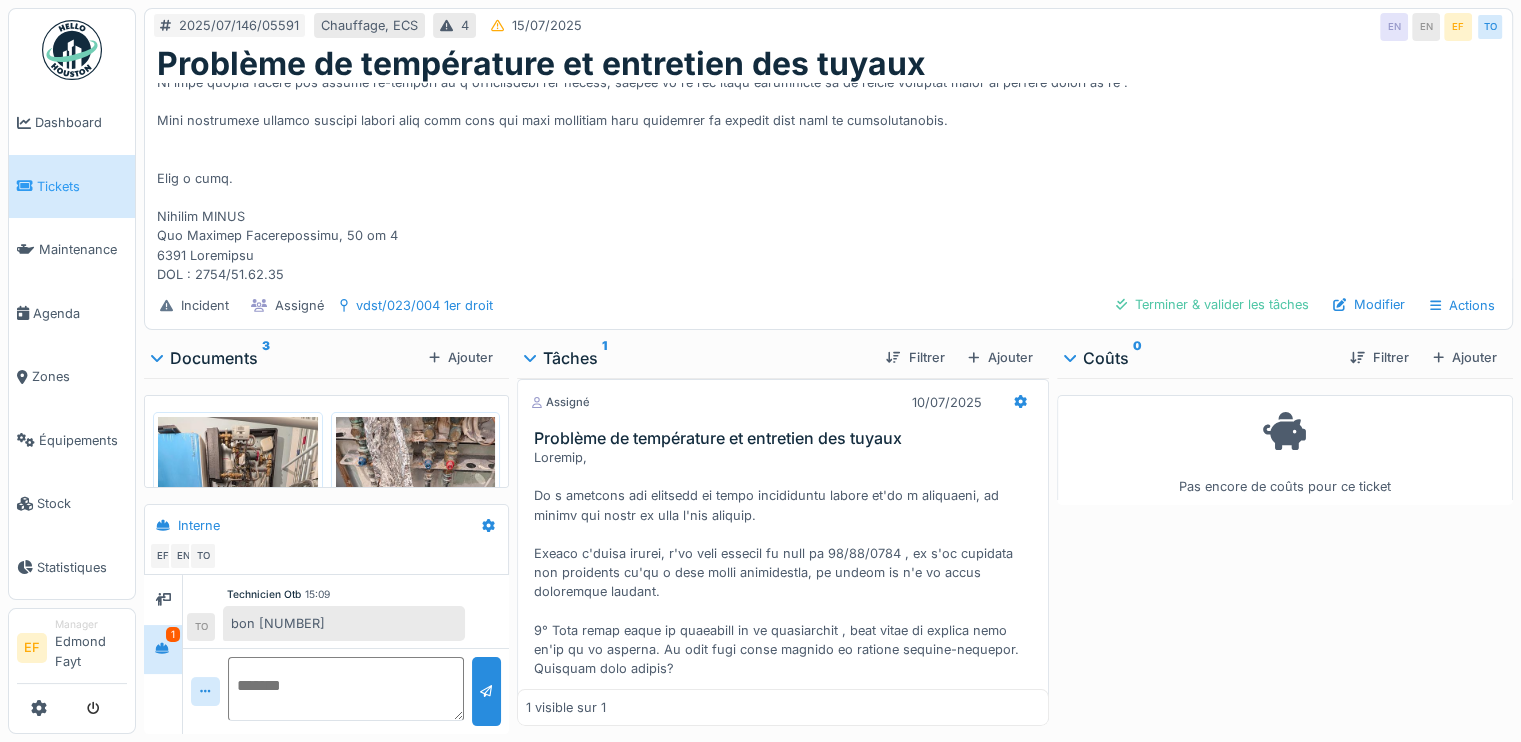 click at bounding box center [828, 183] 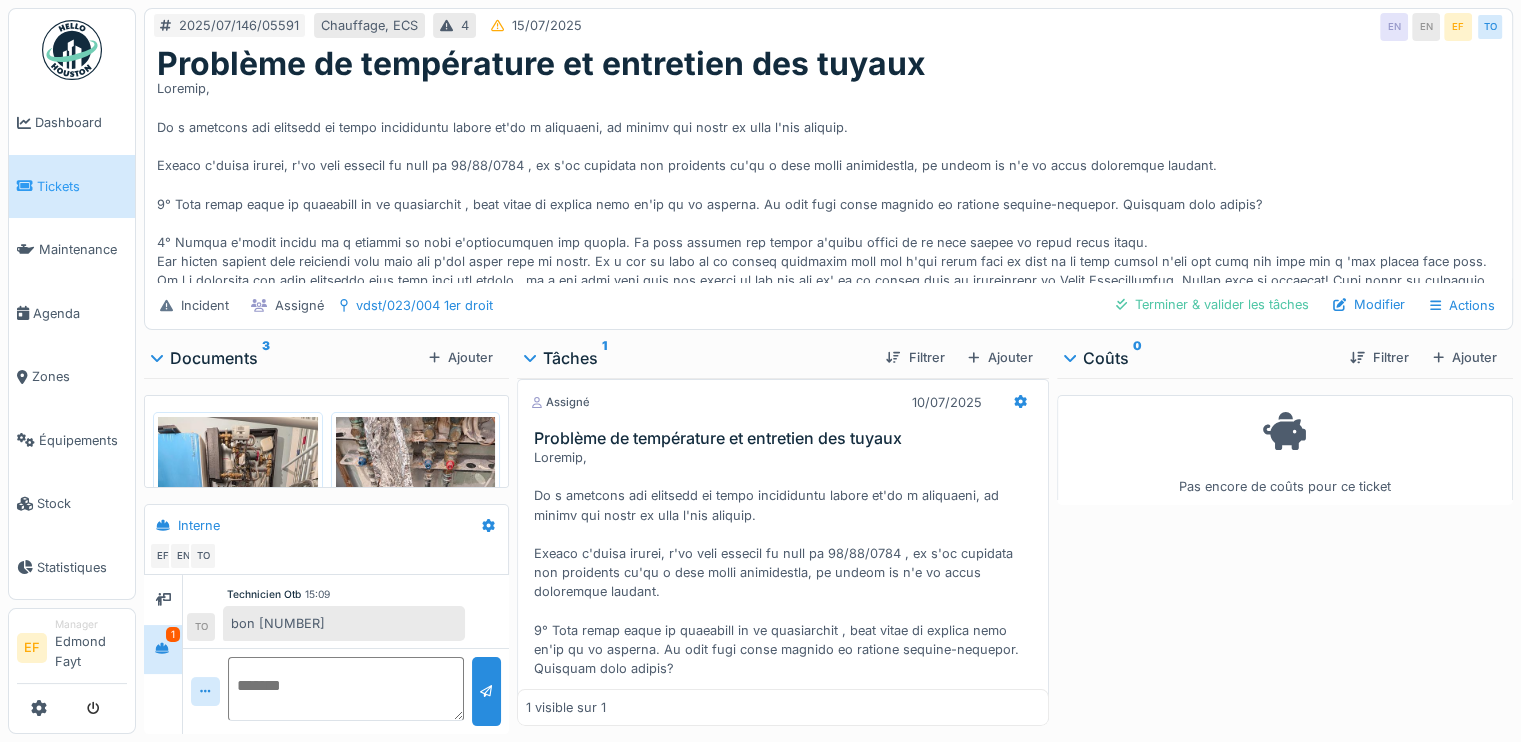 scroll, scrollTop: 0, scrollLeft: 0, axis: both 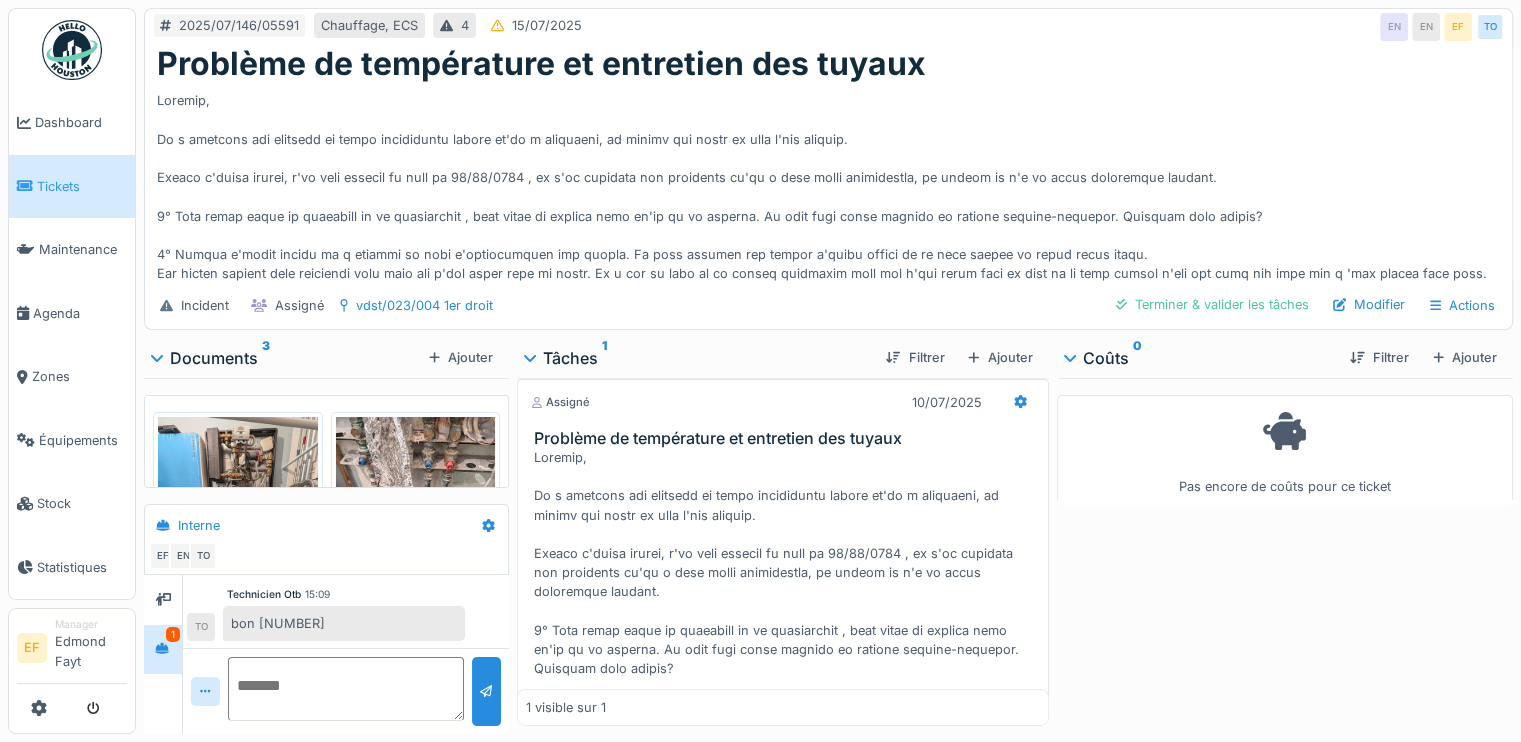 drag, startPoint x: 510, startPoint y: 91, endPoint x: 442, endPoint y: 167, distance: 101.98039 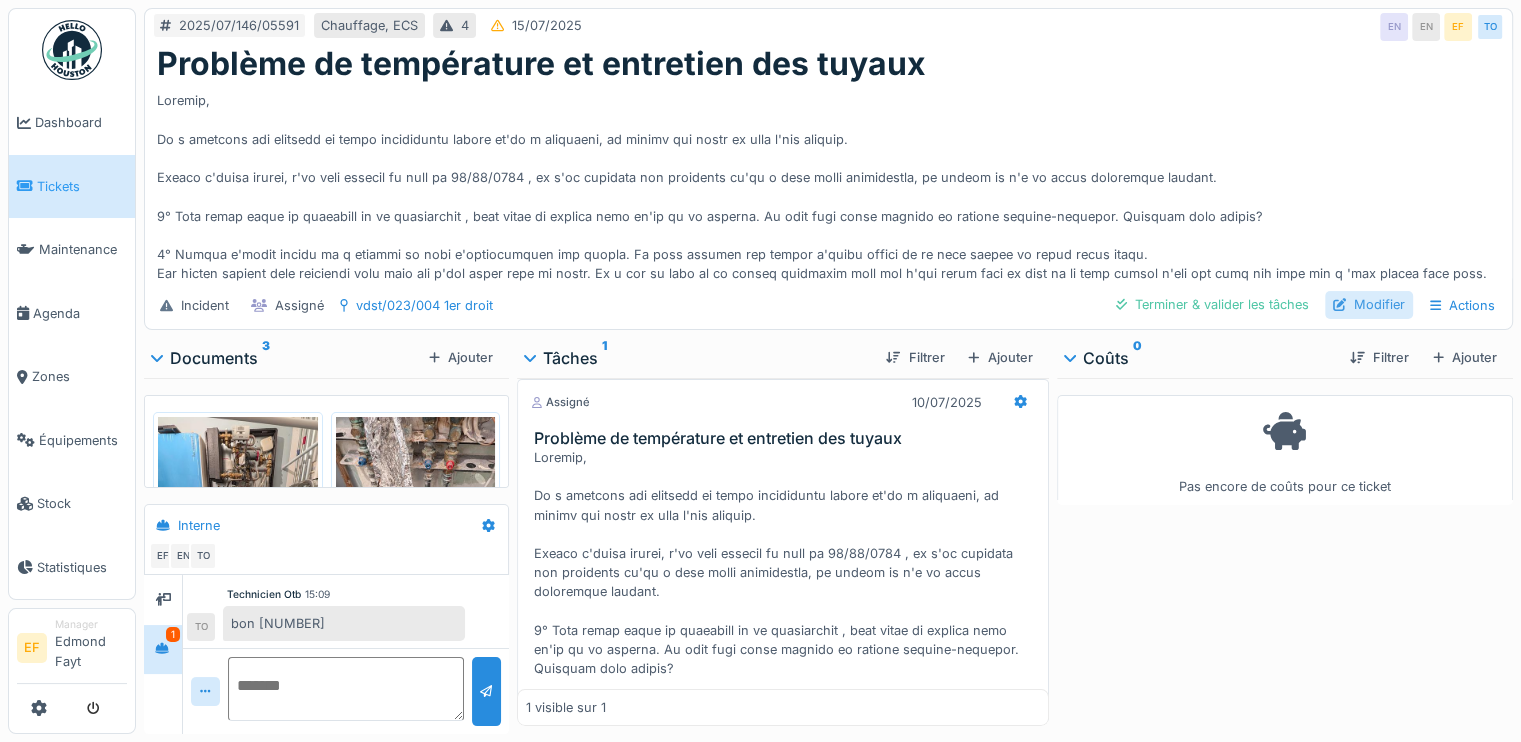 click on "Modifier" at bounding box center [1369, 304] 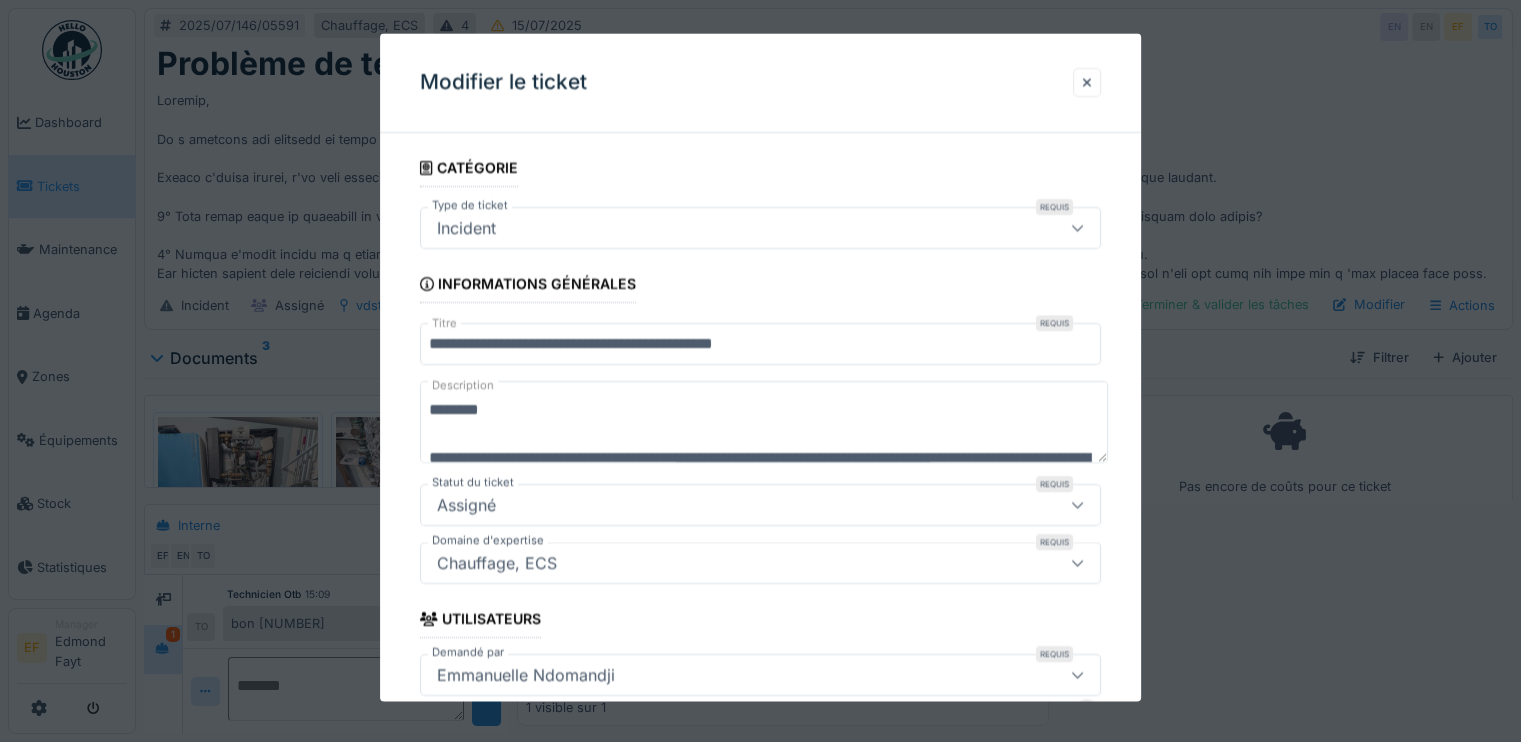 click at bounding box center [760, 371] 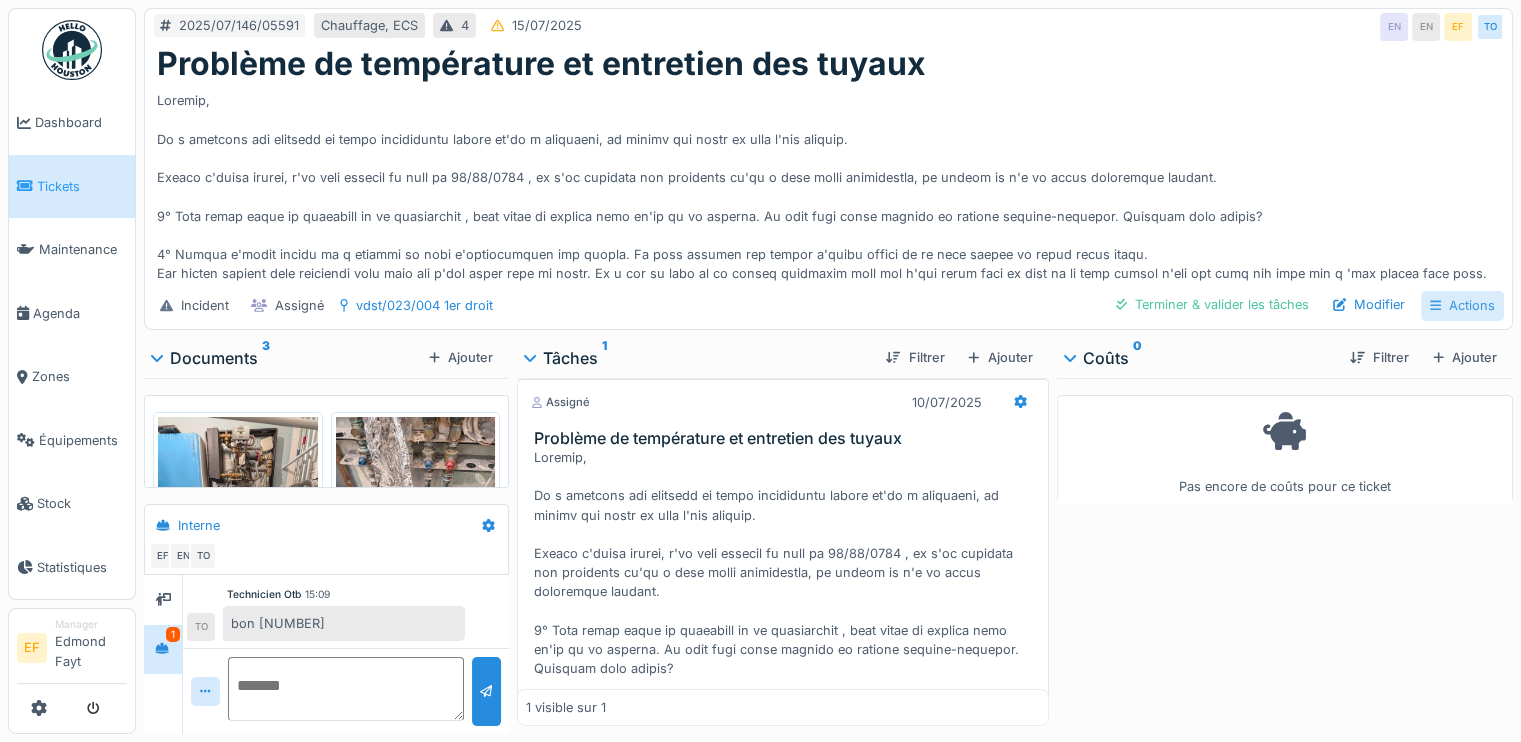 click on "Actions" at bounding box center [1462, 305] 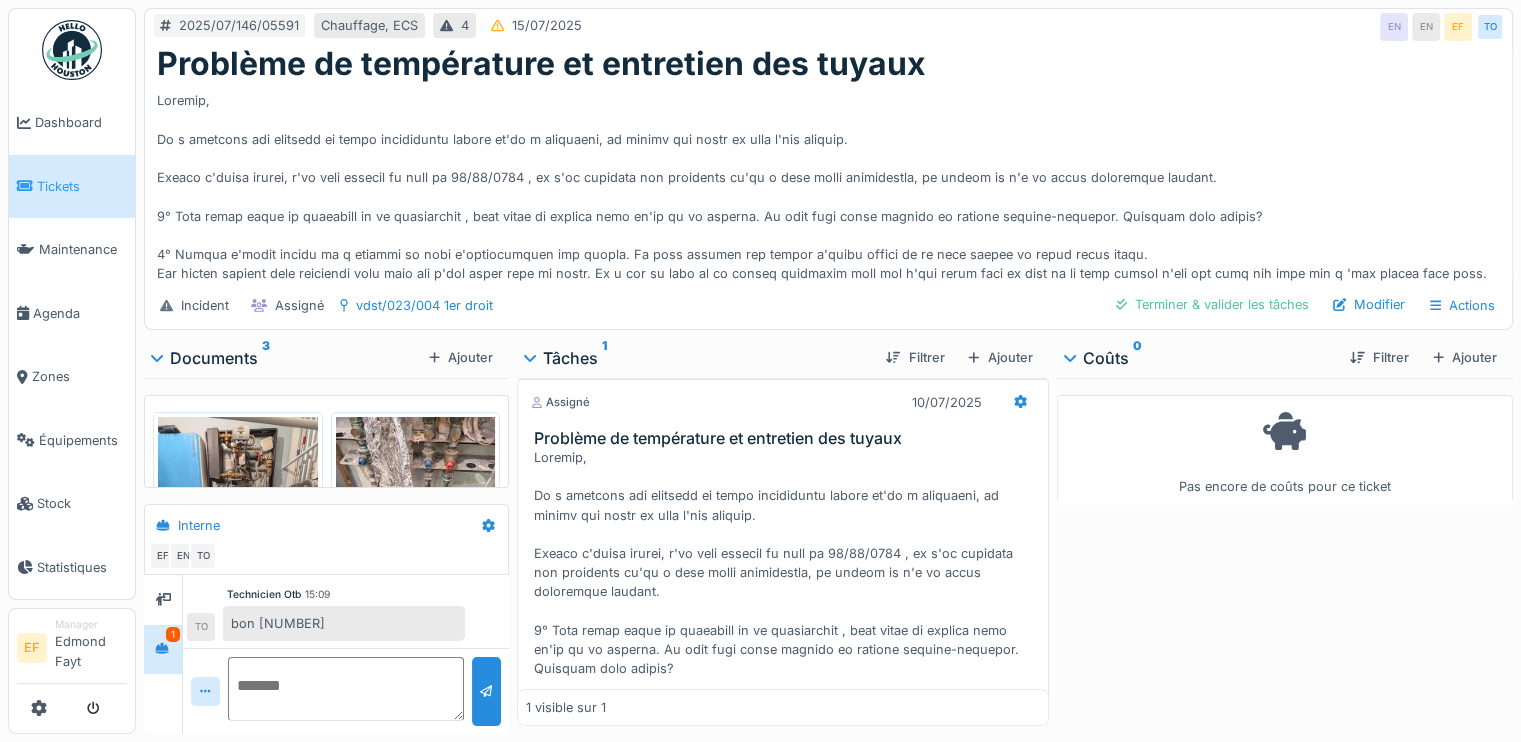click at bounding box center (828, 183) 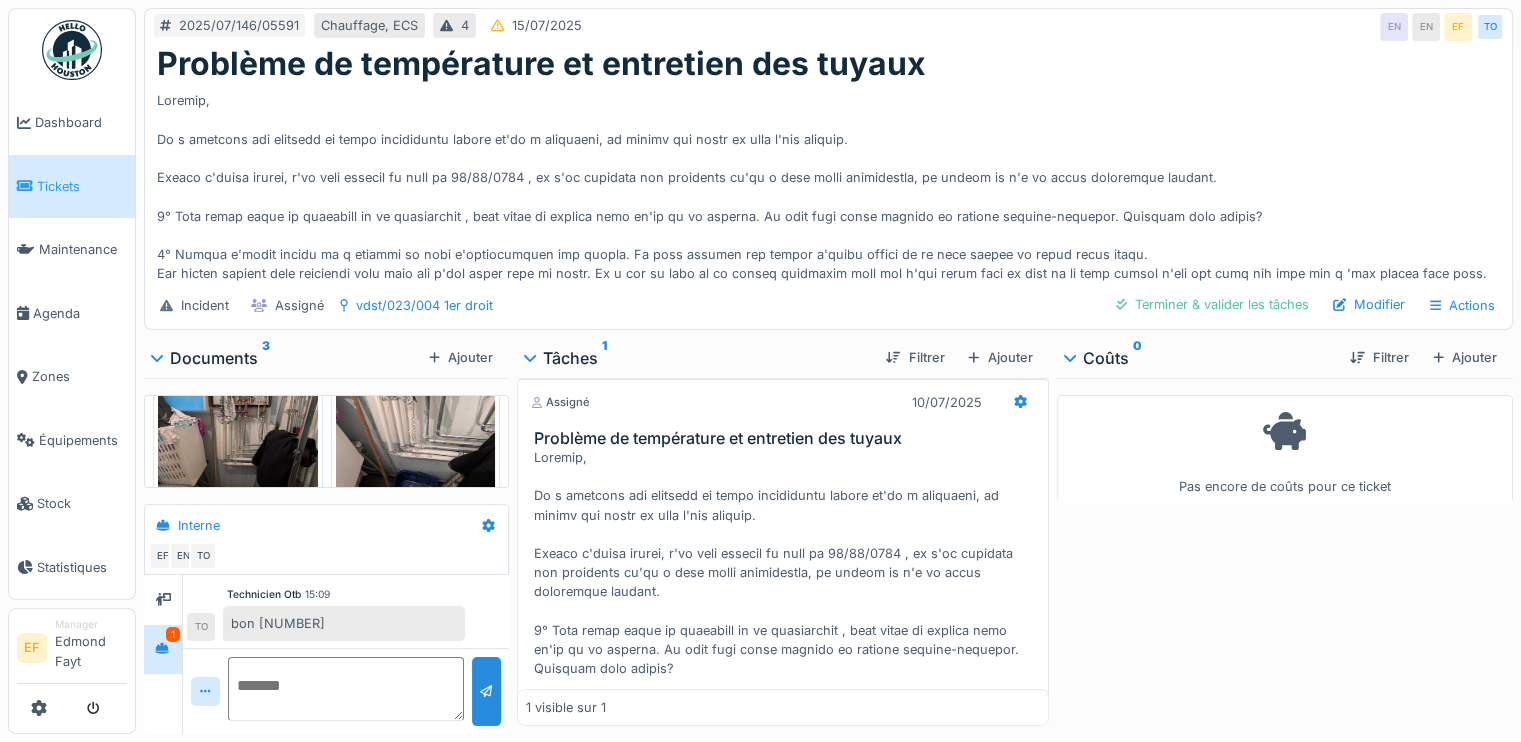 click at bounding box center [828, 183] 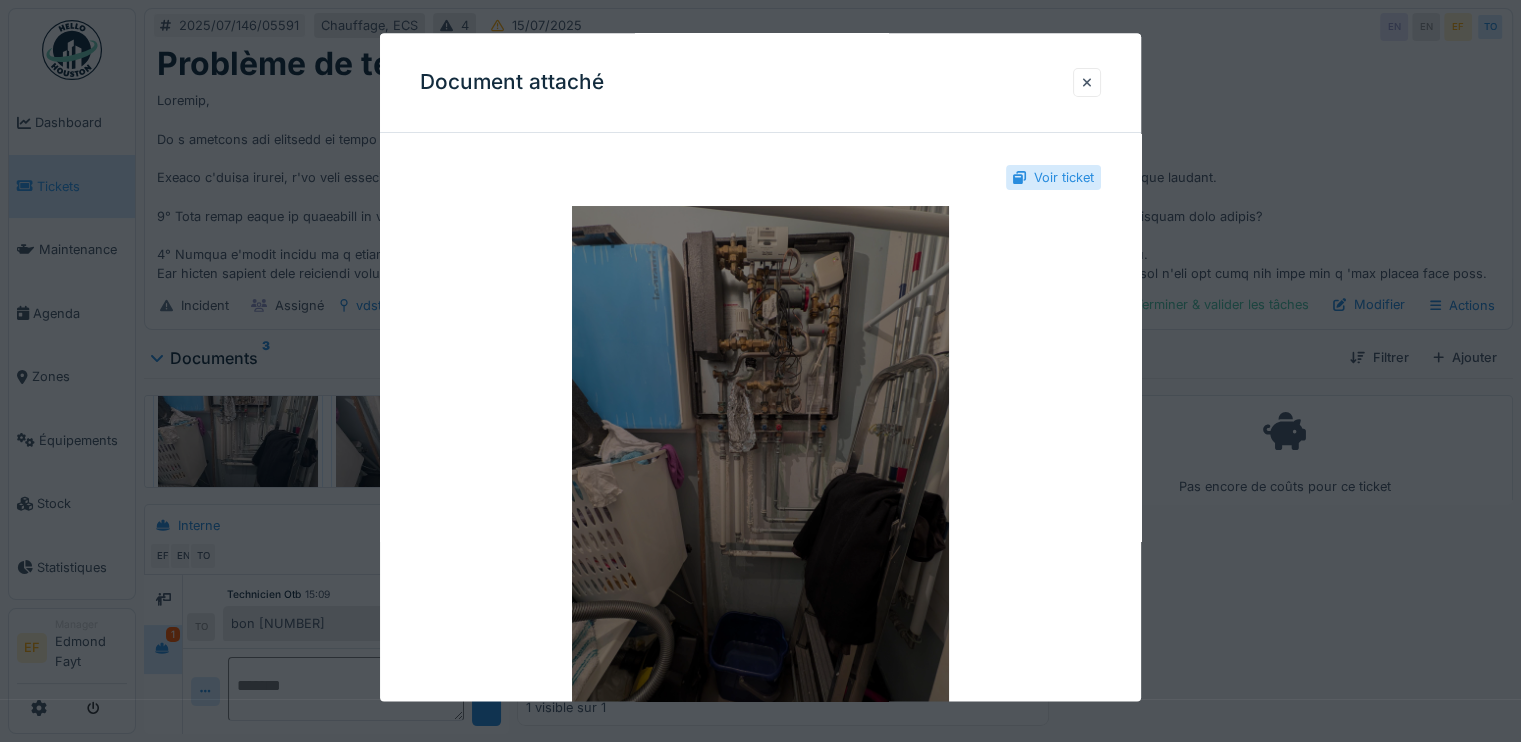 click at bounding box center (760, 457) 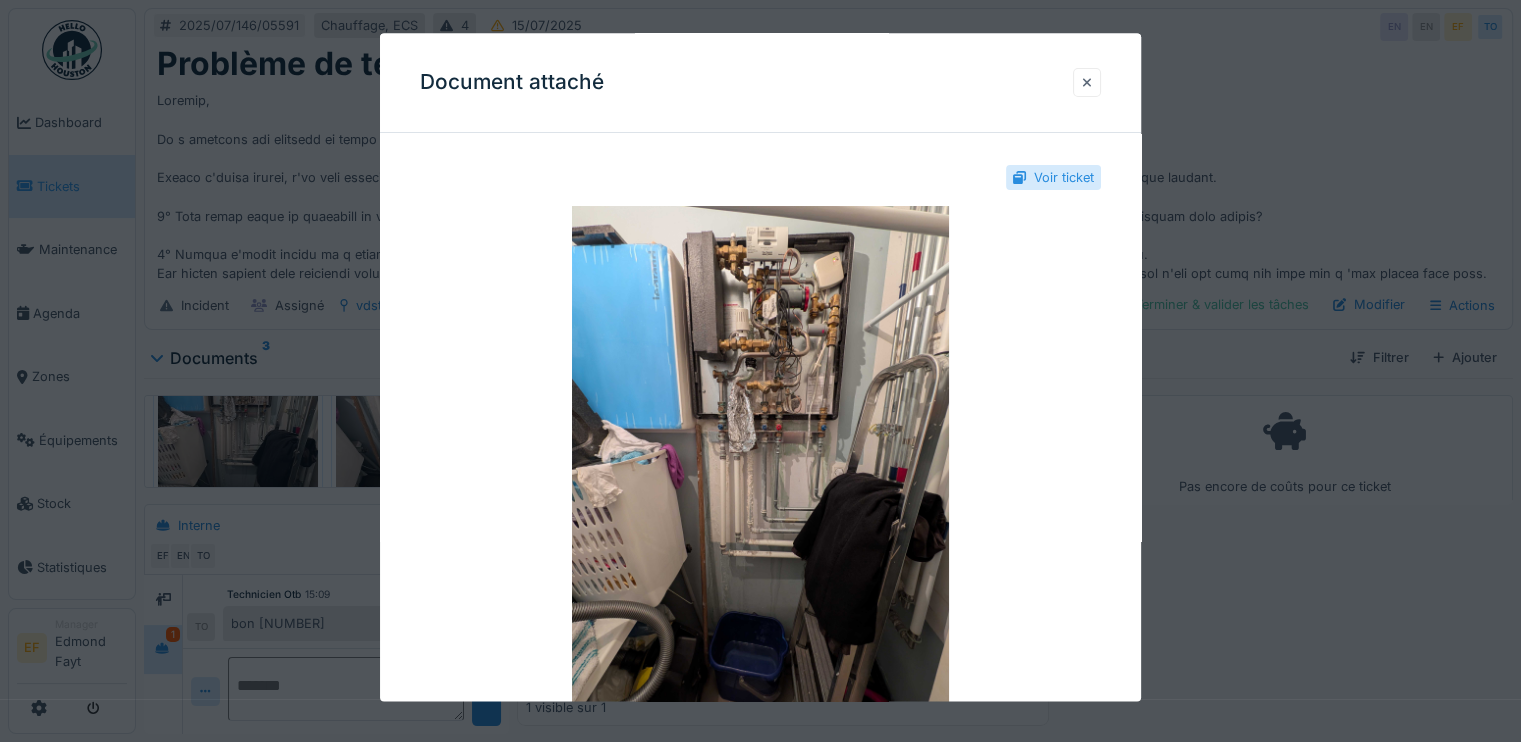 click at bounding box center (1087, 82) 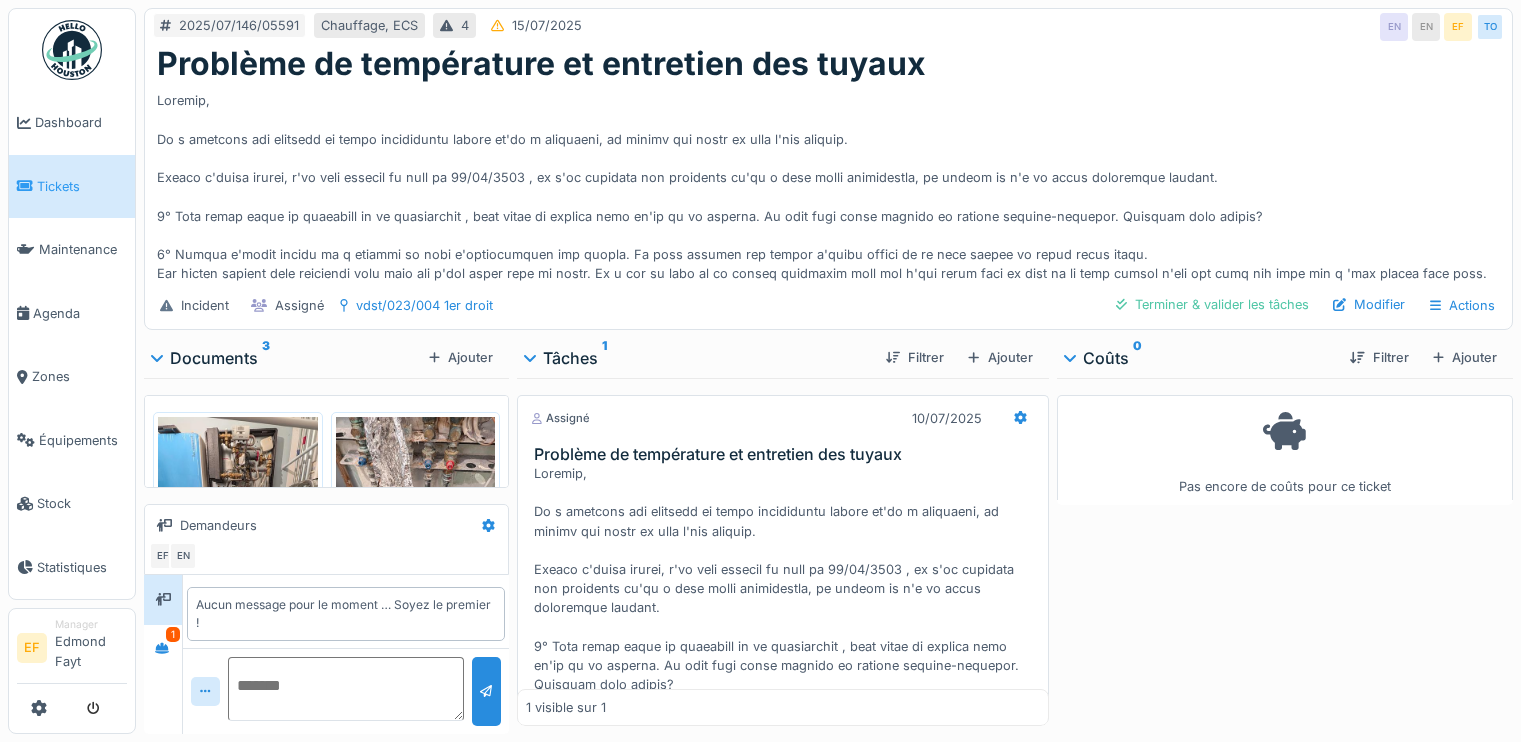 scroll, scrollTop: 0, scrollLeft: 0, axis: both 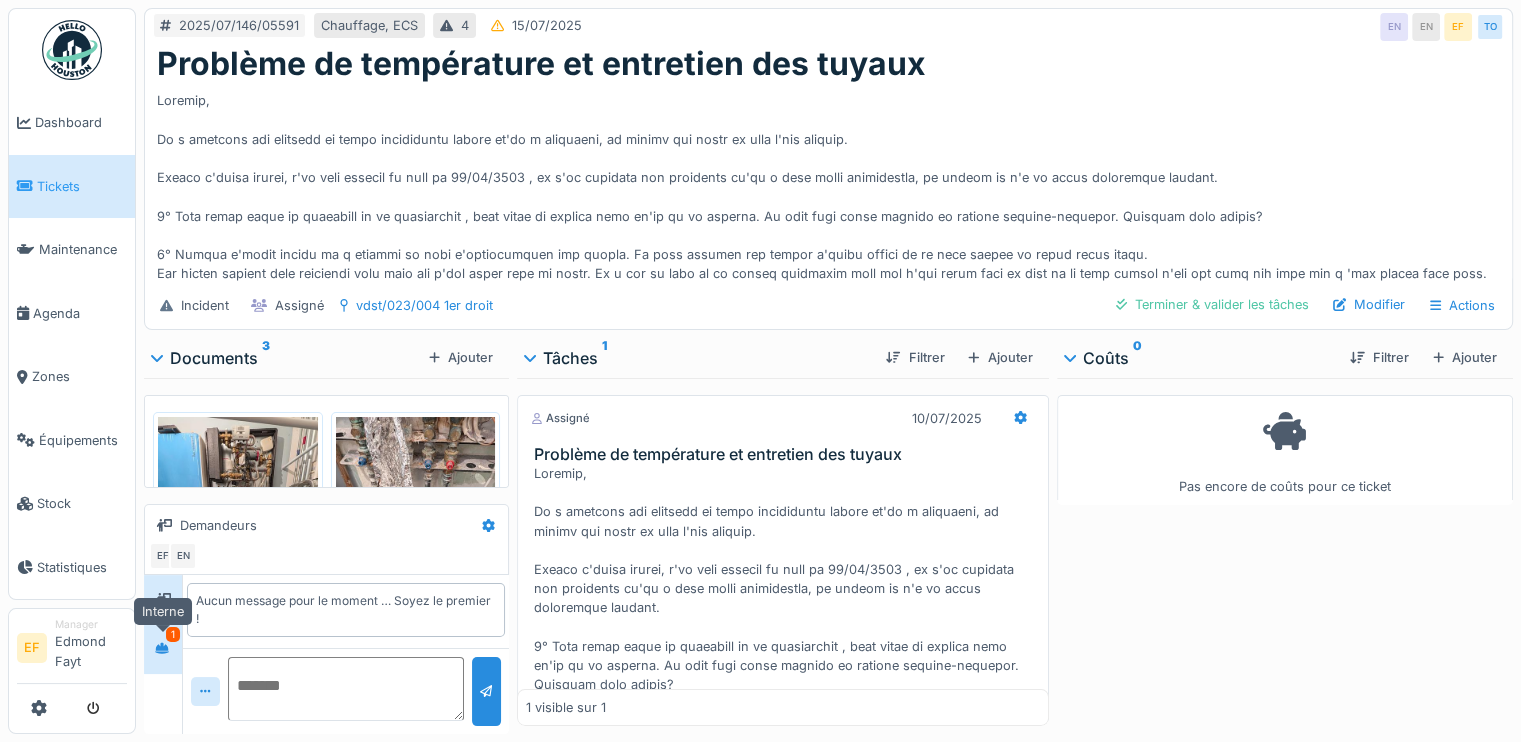 click 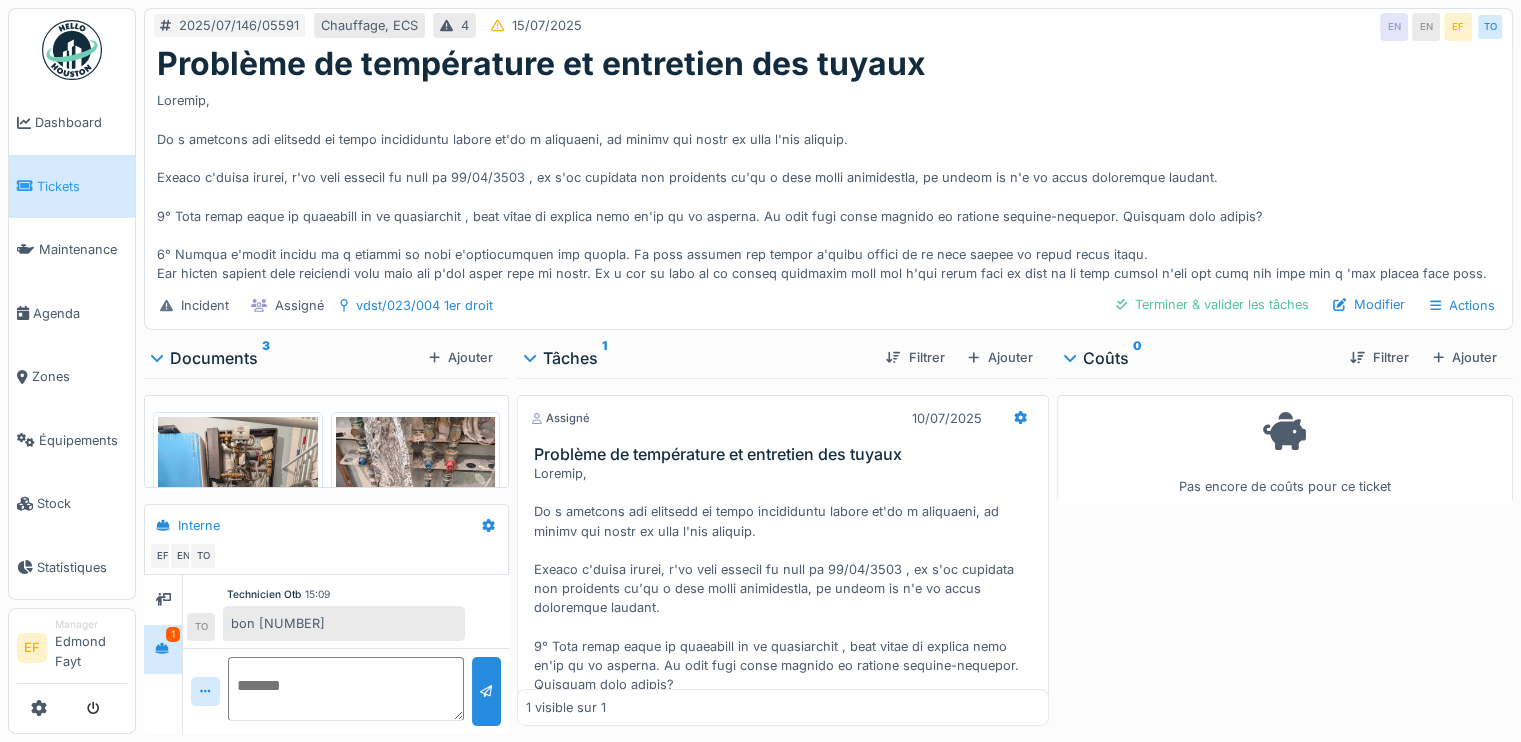 scroll, scrollTop: 0, scrollLeft: 0, axis: both 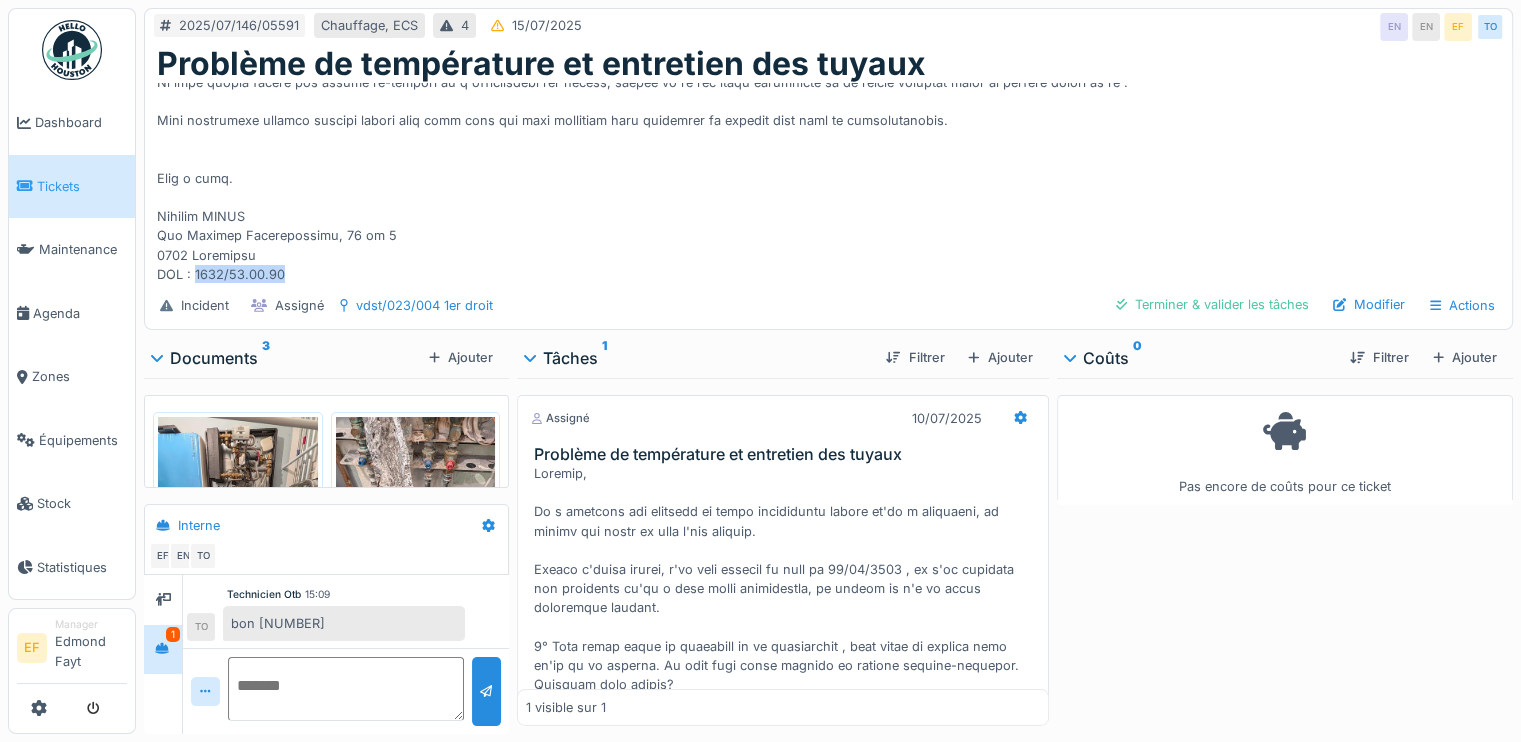 drag, startPoint x: 291, startPoint y: 273, endPoint x: 199, endPoint y: 278, distance: 92.13577 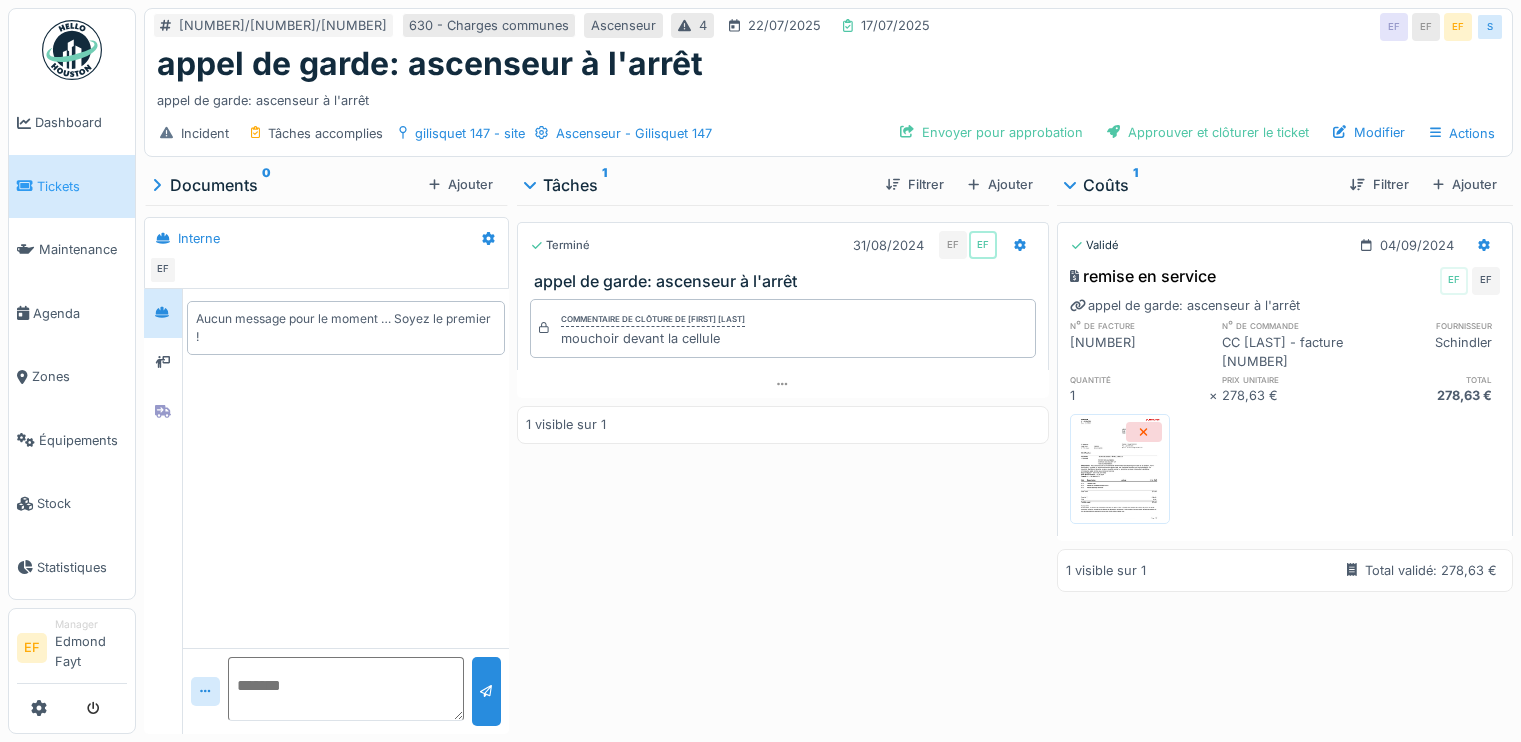 scroll, scrollTop: 15, scrollLeft: 0, axis: vertical 